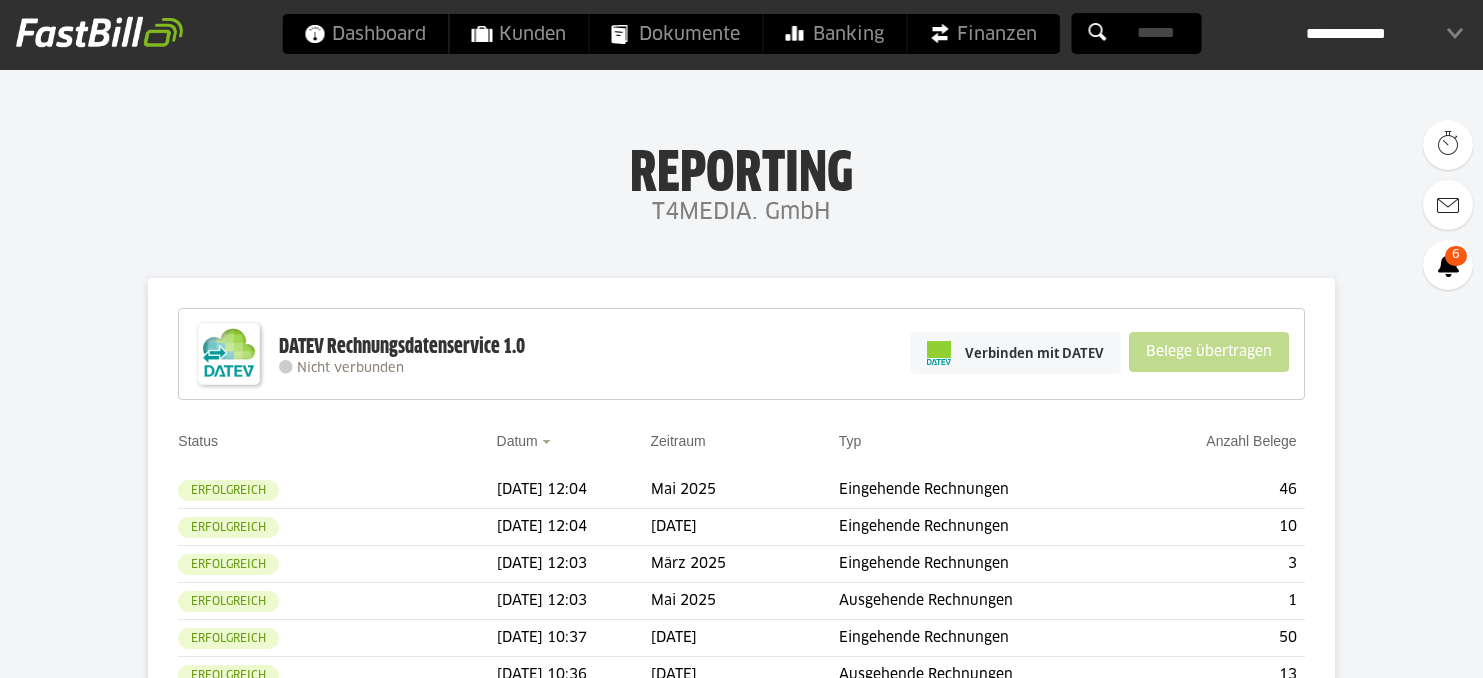 scroll, scrollTop: 0, scrollLeft: 0, axis: both 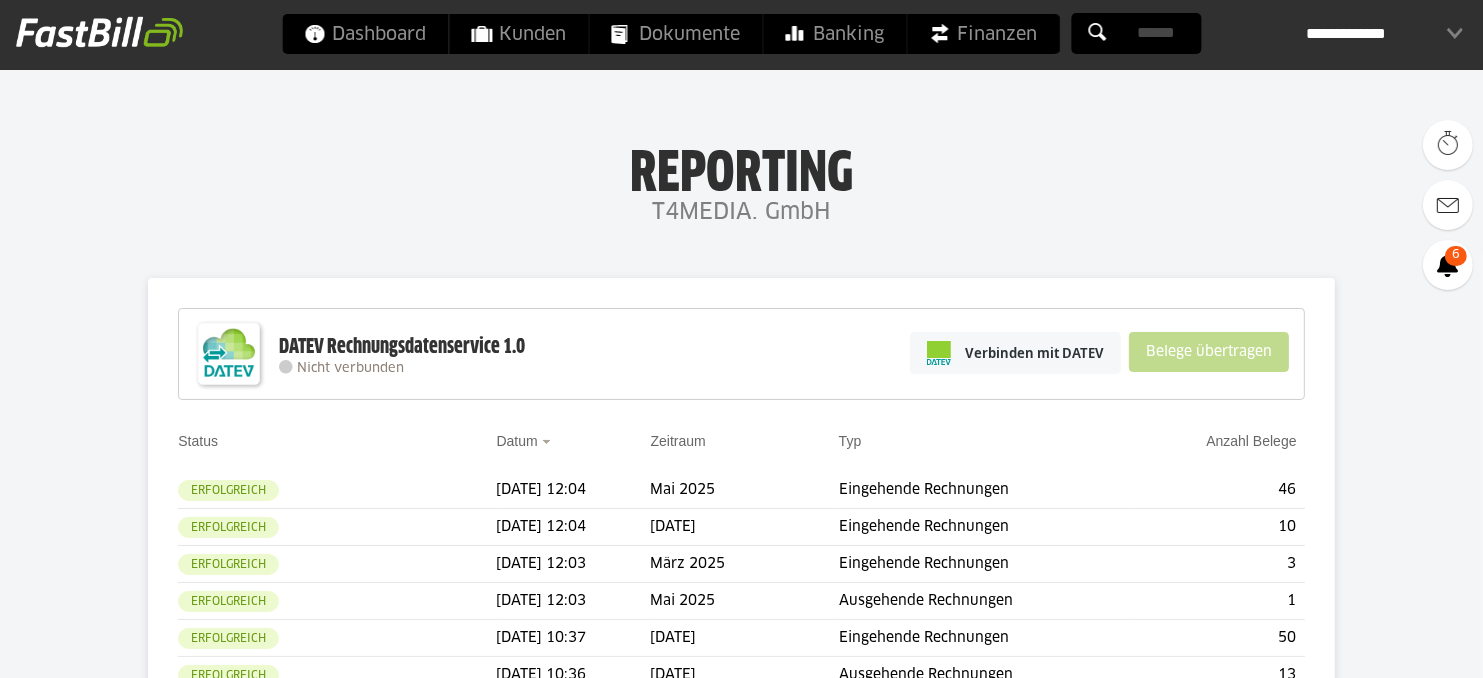 click on "DATEV Rechnungsdatenservice 1.0
Nicht verbunden
Verbinden mit DATEV
Belege übertragen
Wähle nun den DATEV-Mandant aus, mit dem du eine Verbindung herstellen möchtest
Abbrechen & schließen
Jetzt verbinden
Nach Übertragung Ihrer Belege dürfen diese nicht mehr bearbeitet werden.
Einnahmen
Ausgaben
1" at bounding box center (741, 1154) 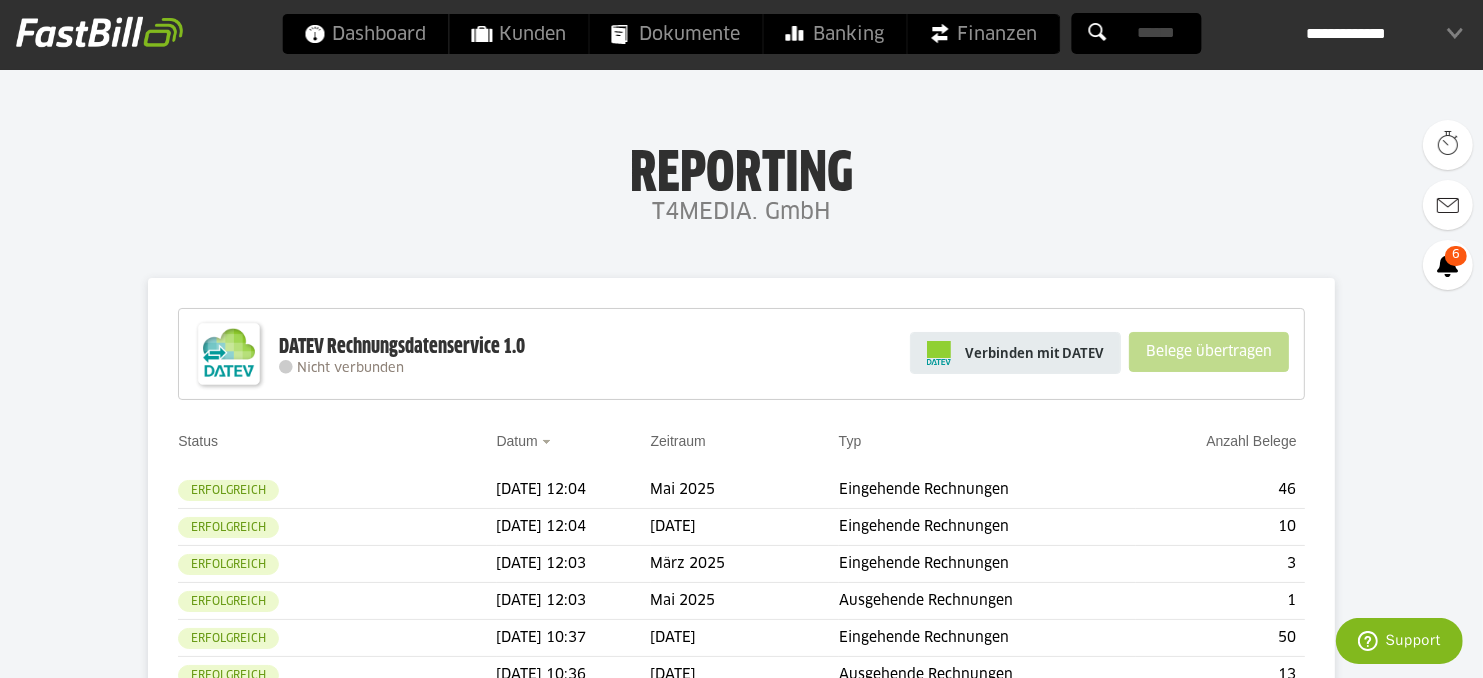 click on "Verbinden mit DATEV" at bounding box center [1034, 353] 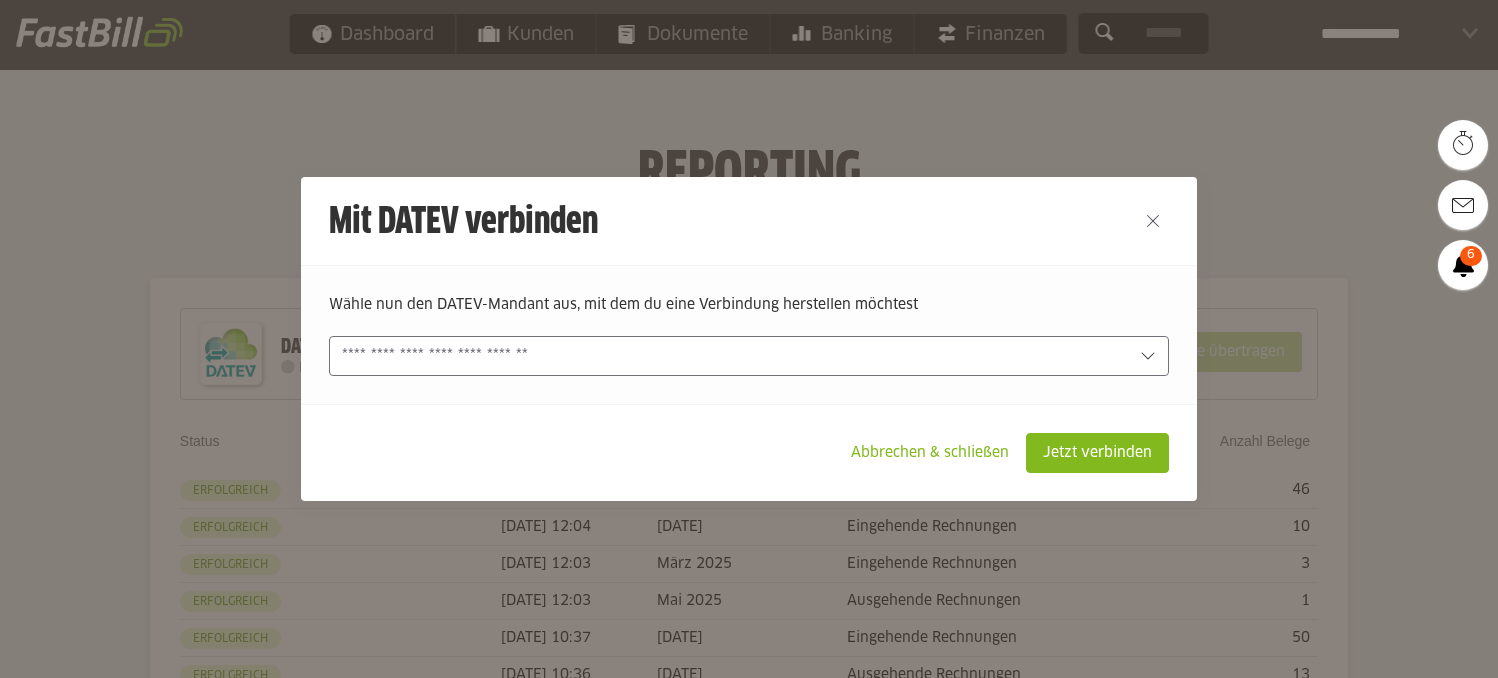 scroll, scrollTop: 0, scrollLeft: 0, axis: both 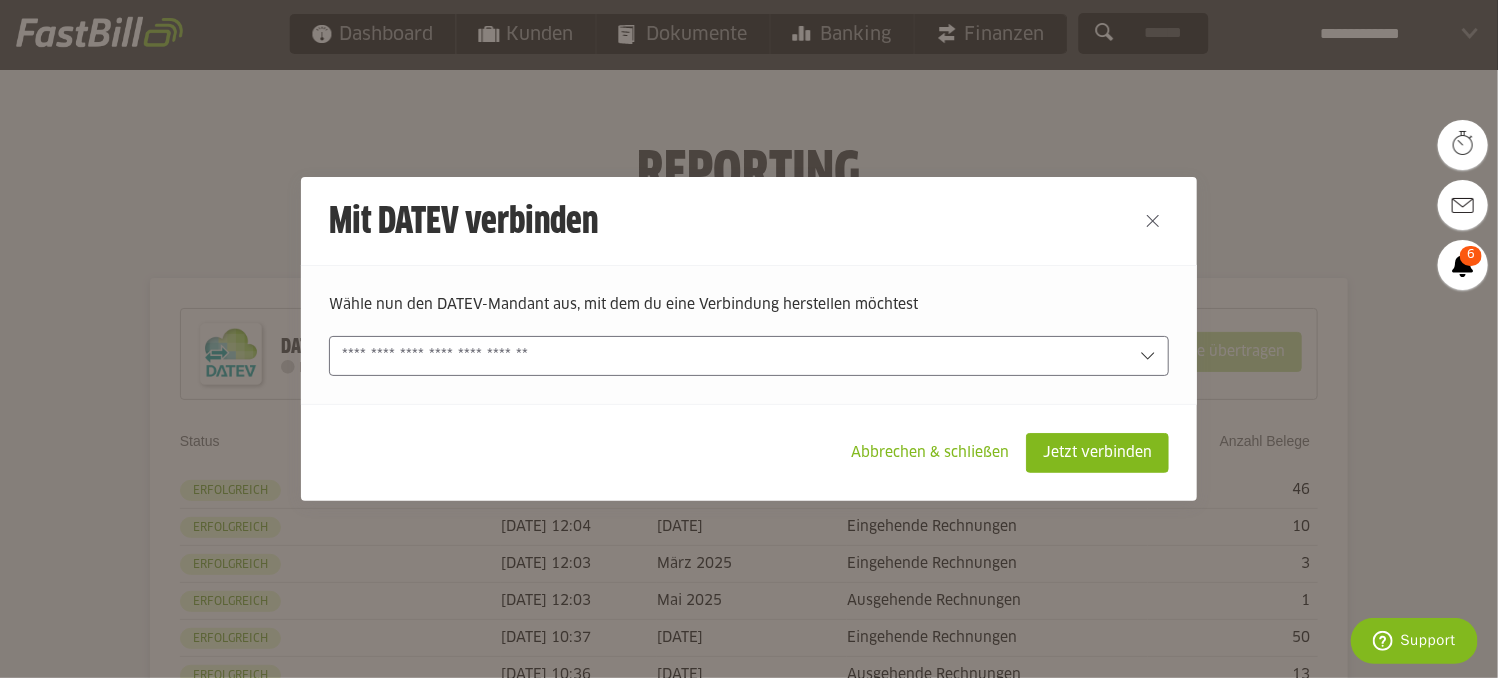 click at bounding box center (735, 356) 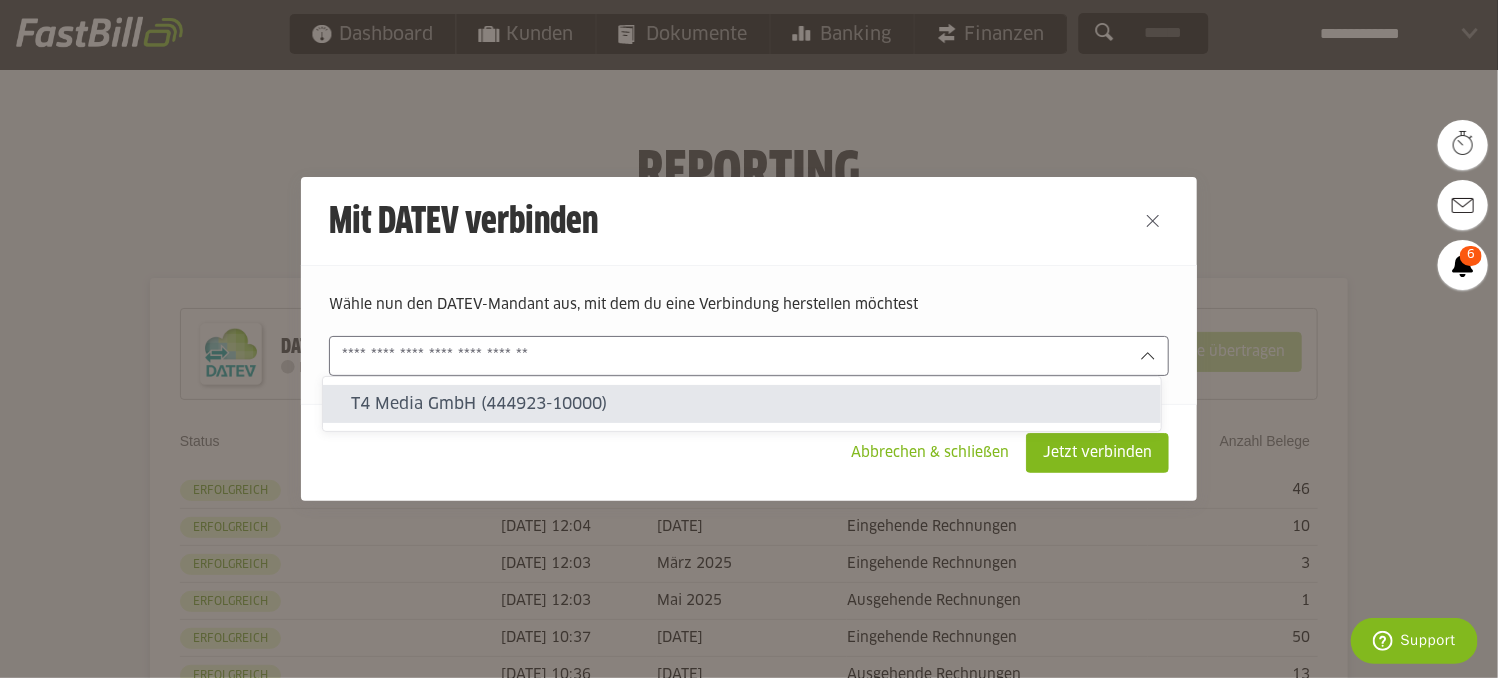 click on "T4 Media GmbH (444923-10000)" at bounding box center (742, 404) 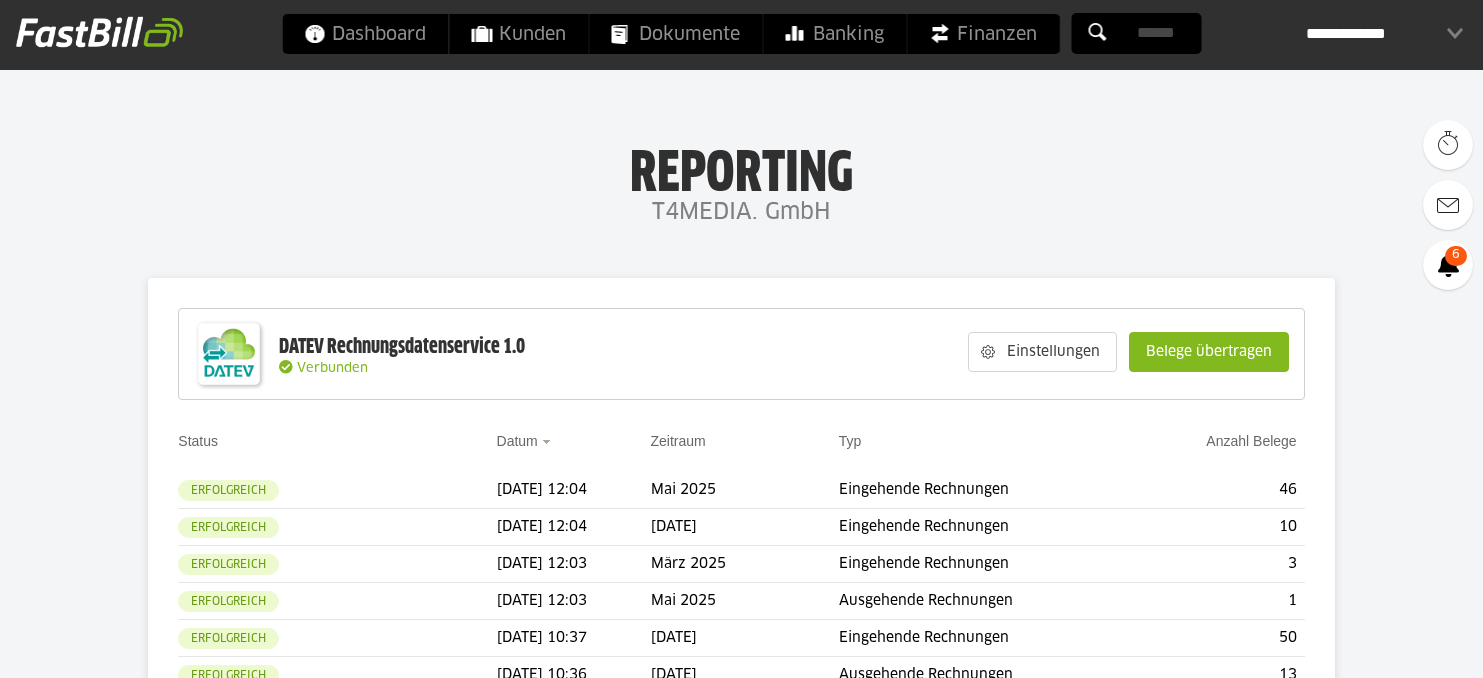 scroll, scrollTop: 0, scrollLeft: 0, axis: both 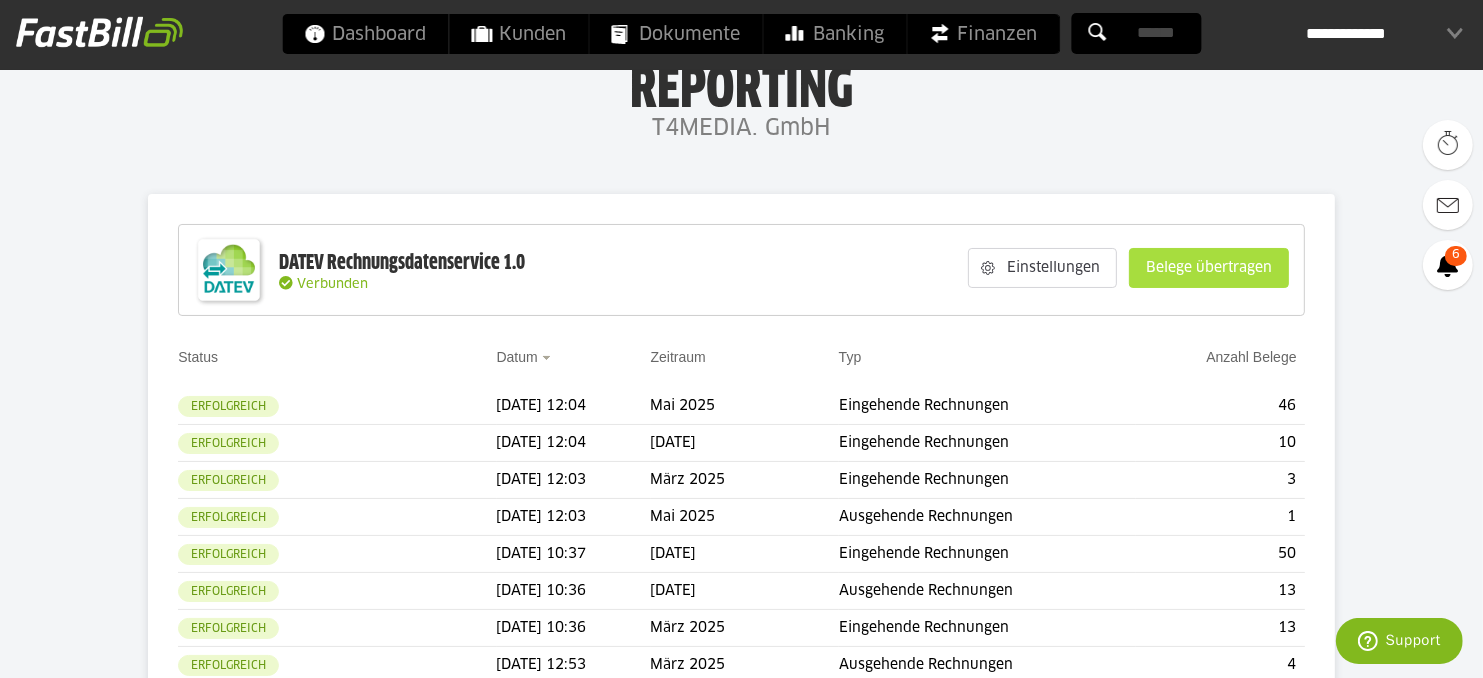click on "Belege übertragen" at bounding box center [1209, 268] 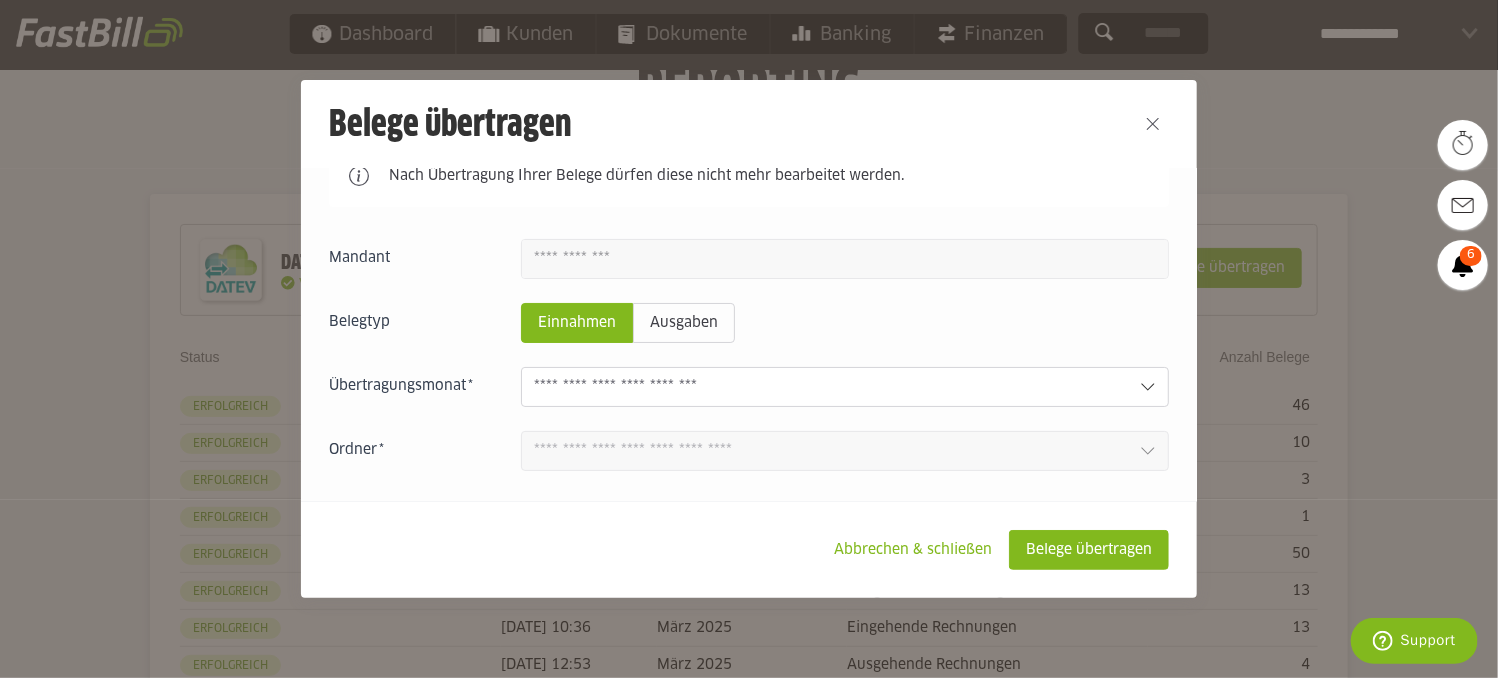 scroll, scrollTop: 129, scrollLeft: 0, axis: vertical 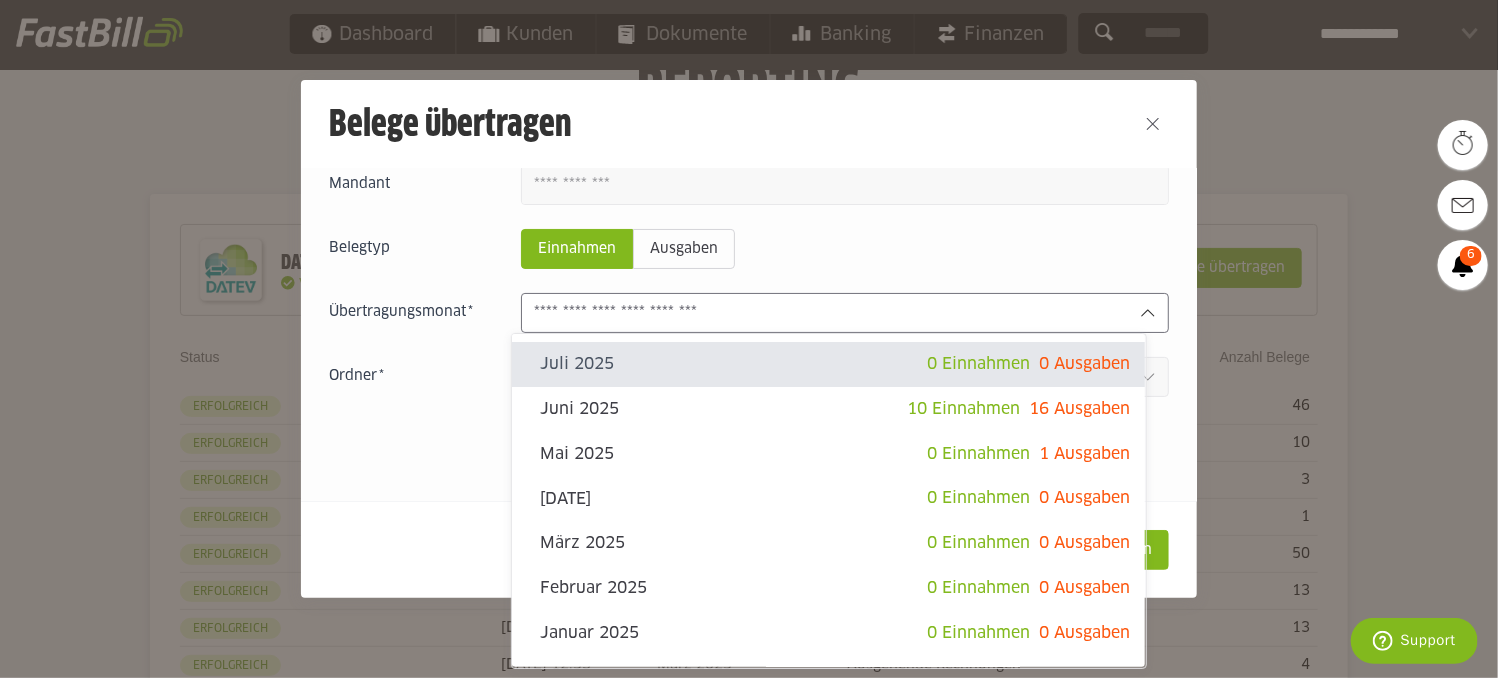 click 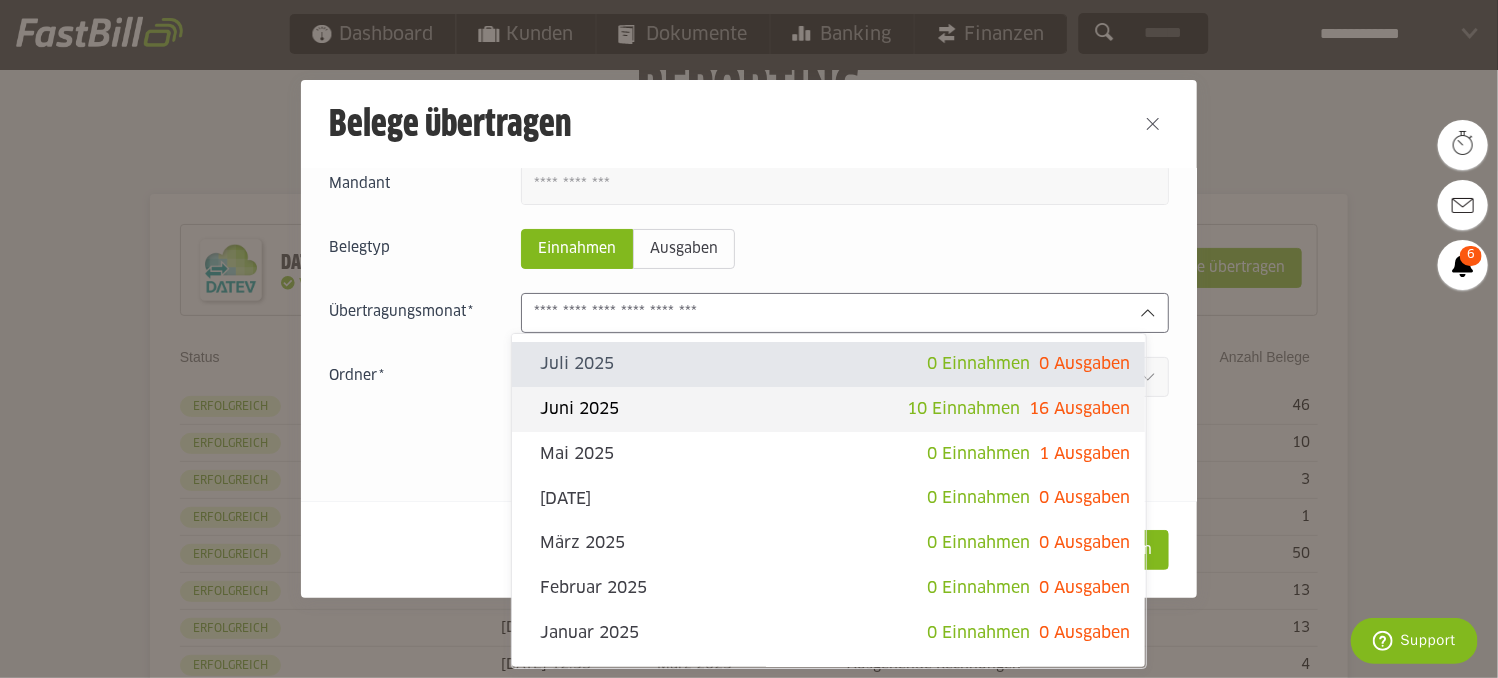 click on "10 Einnahmen" 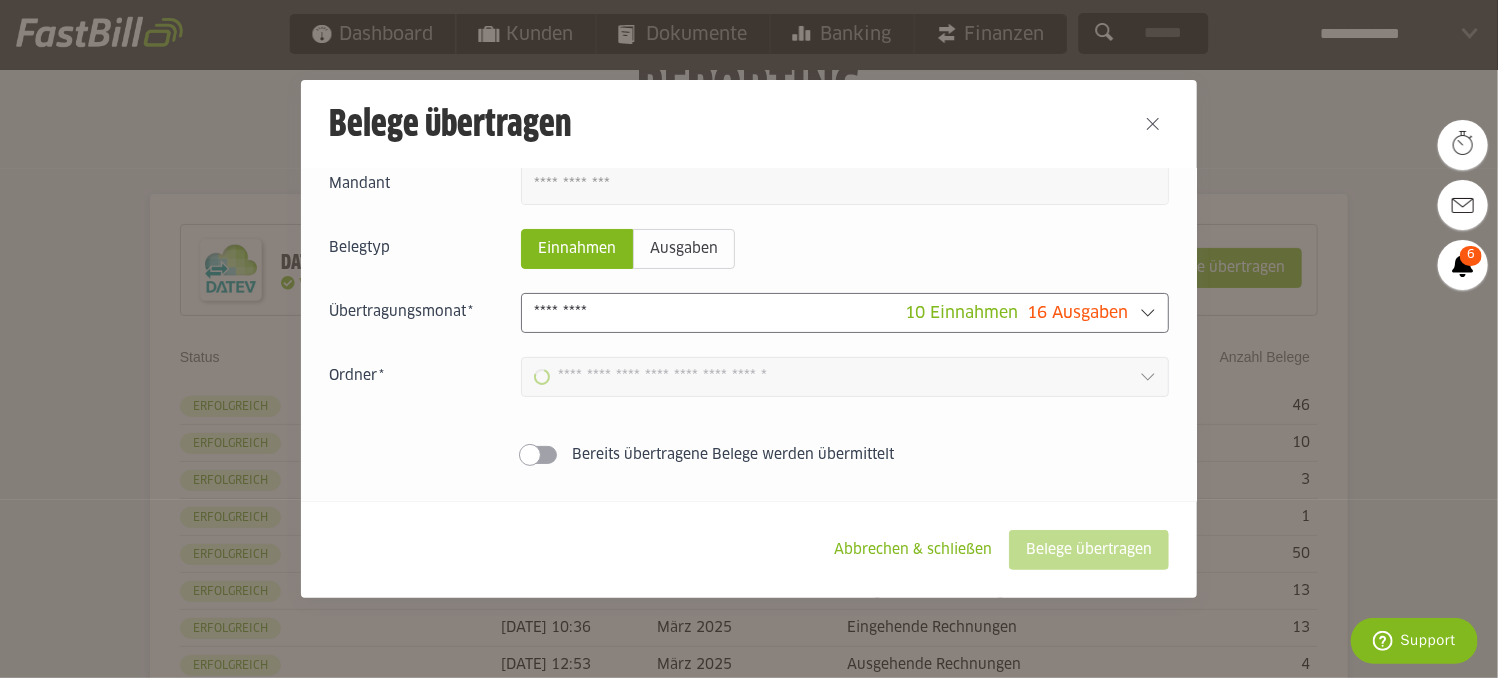 type on "**********" 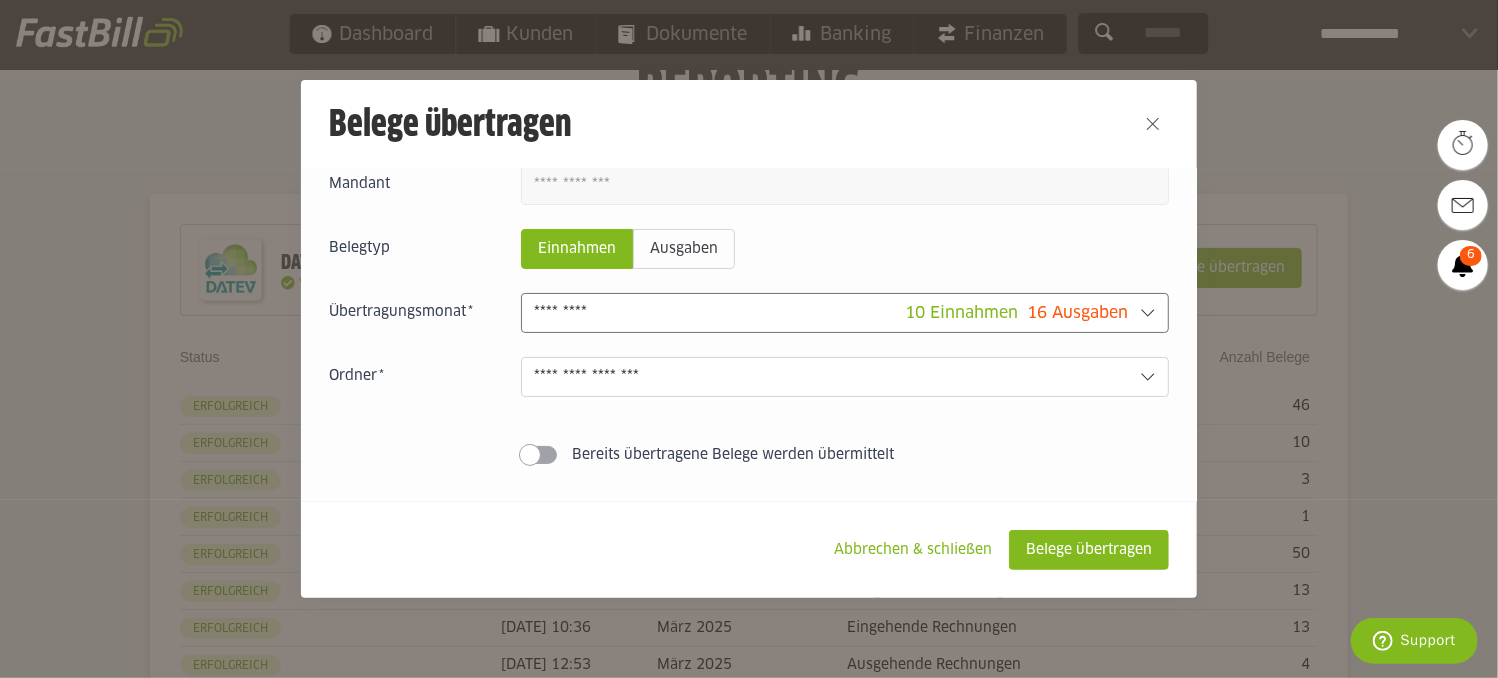 click on "**********" 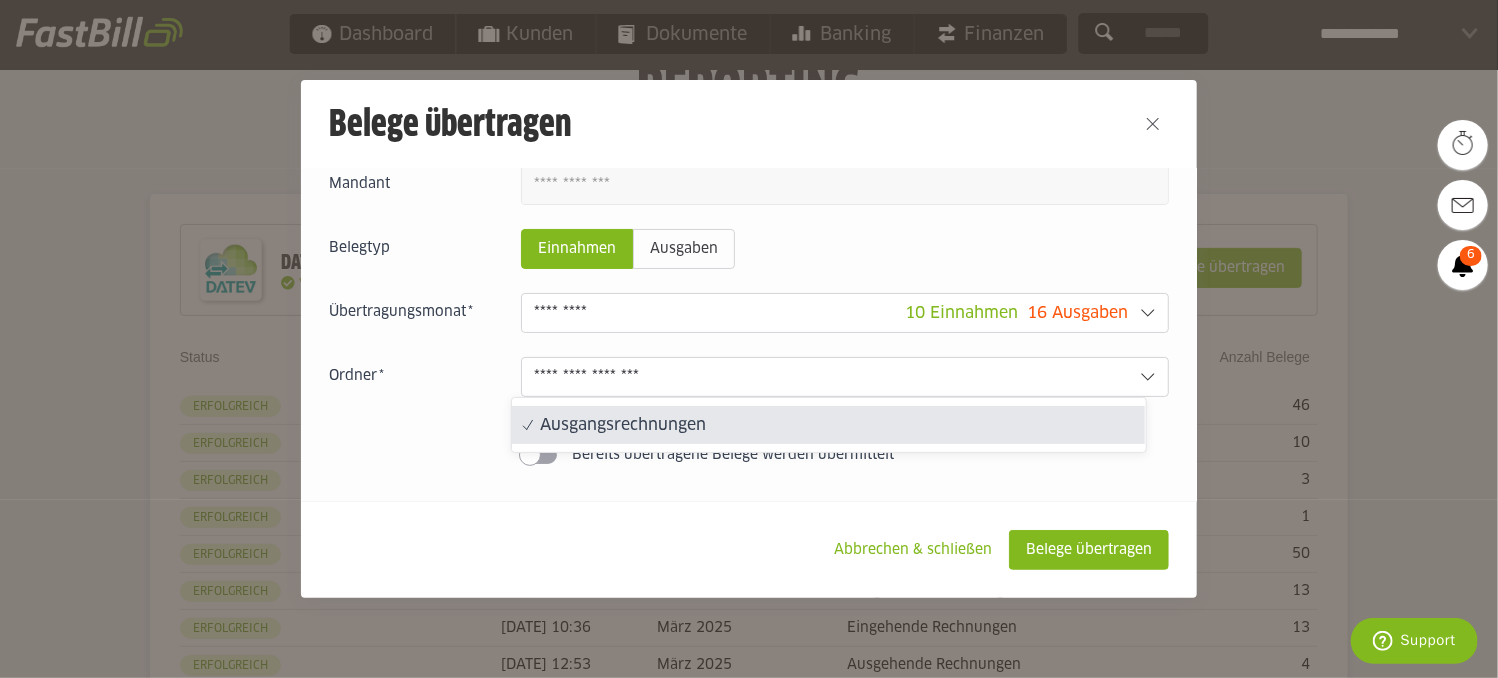 click on "Einnahmen
Ausgaben
10 Einnahmen
16 Ausgaben
Juli 2025
0 Einnahmen
0 Ausgaben
Juni 2025
10 Einnahmen
16 Ausgaben
0 Einnahmen" at bounding box center [749, 319] 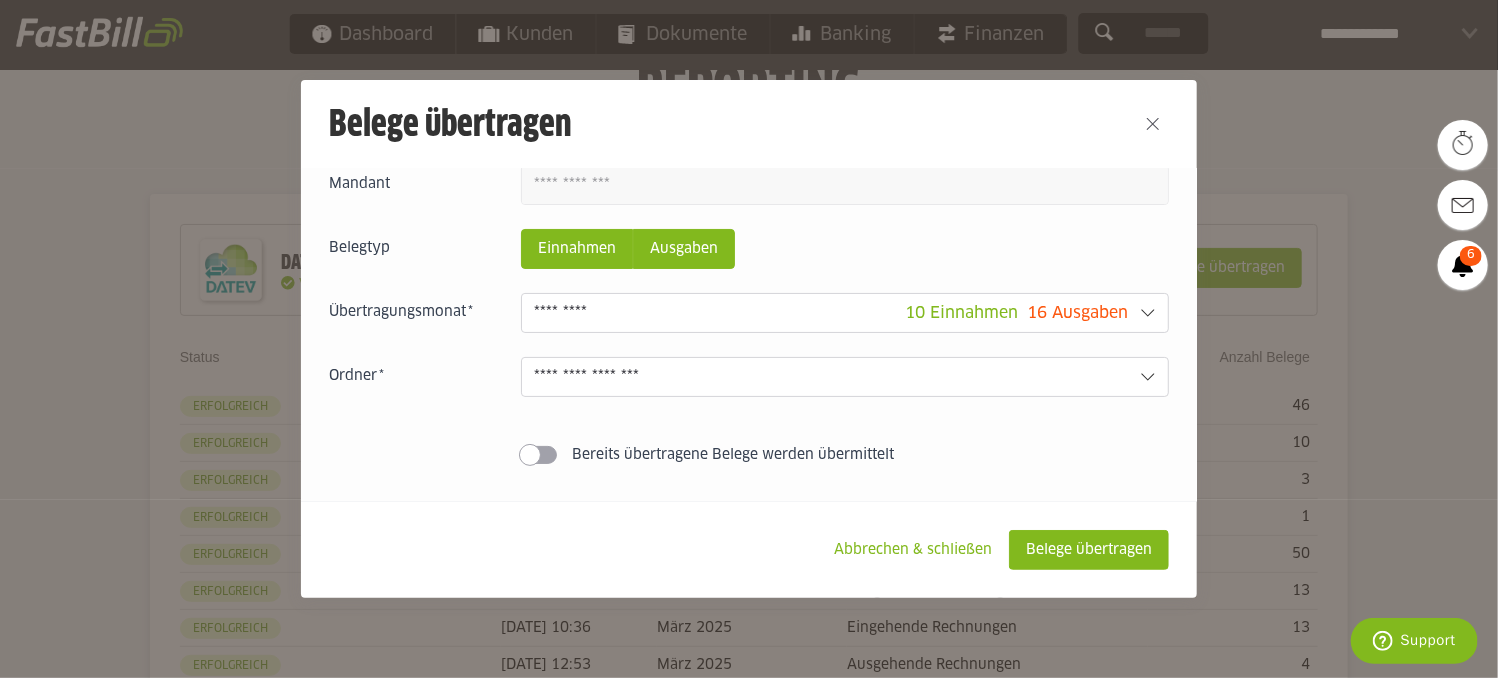 click on "Ausgaben" 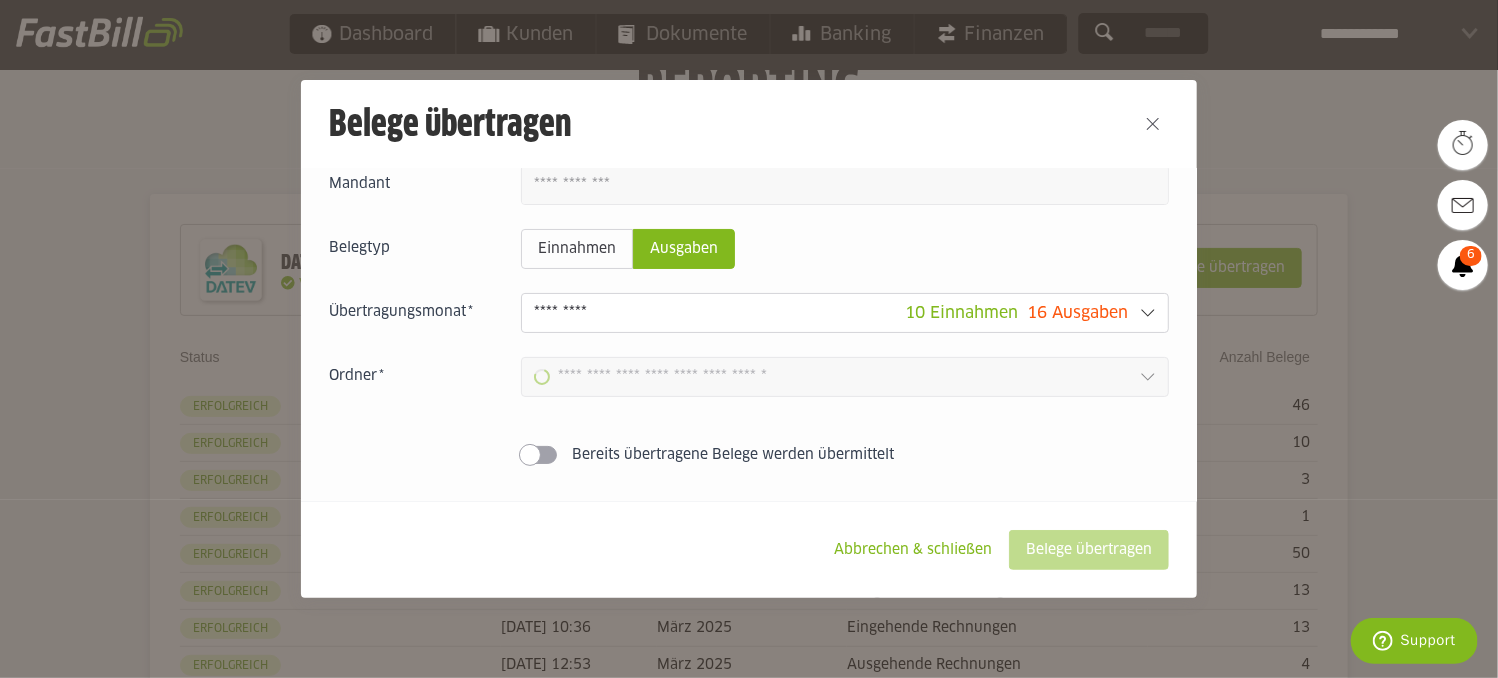 type on "**********" 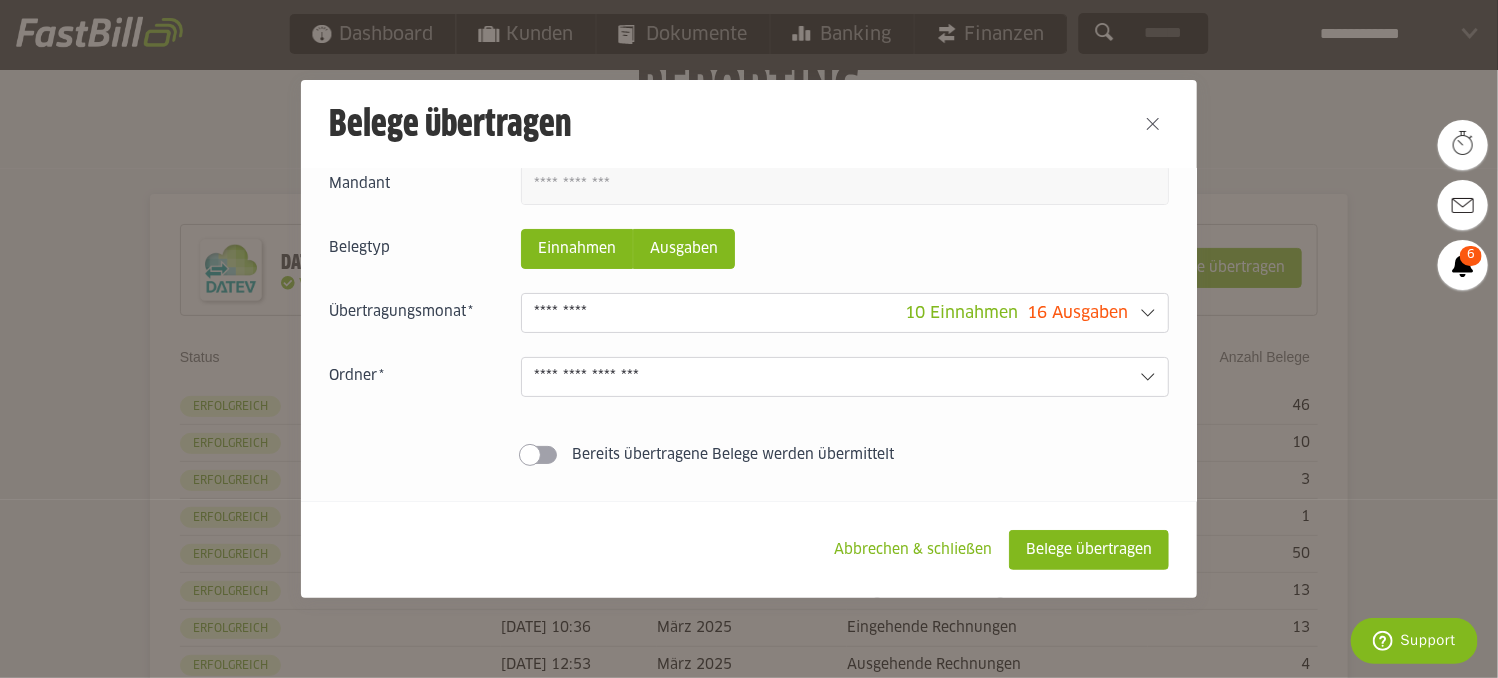 click on "Einnahmen" 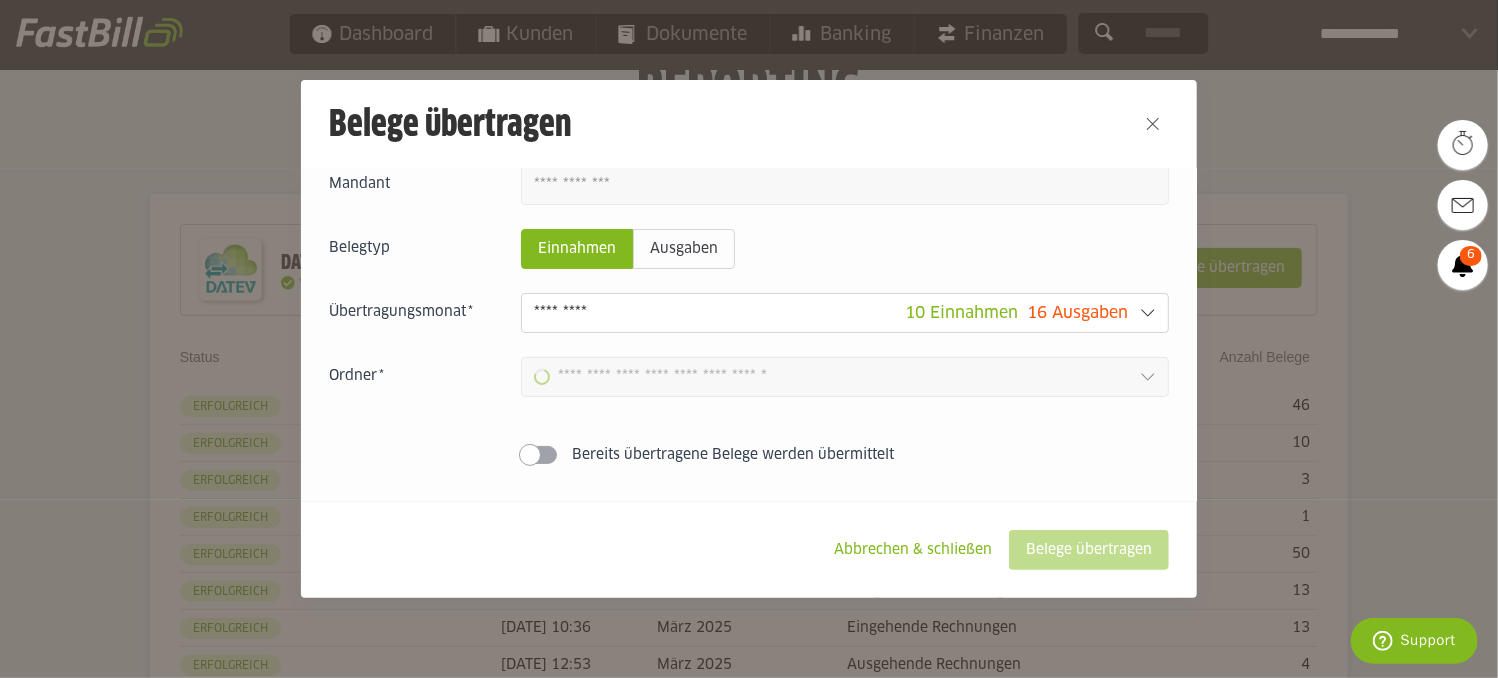 type on "**********" 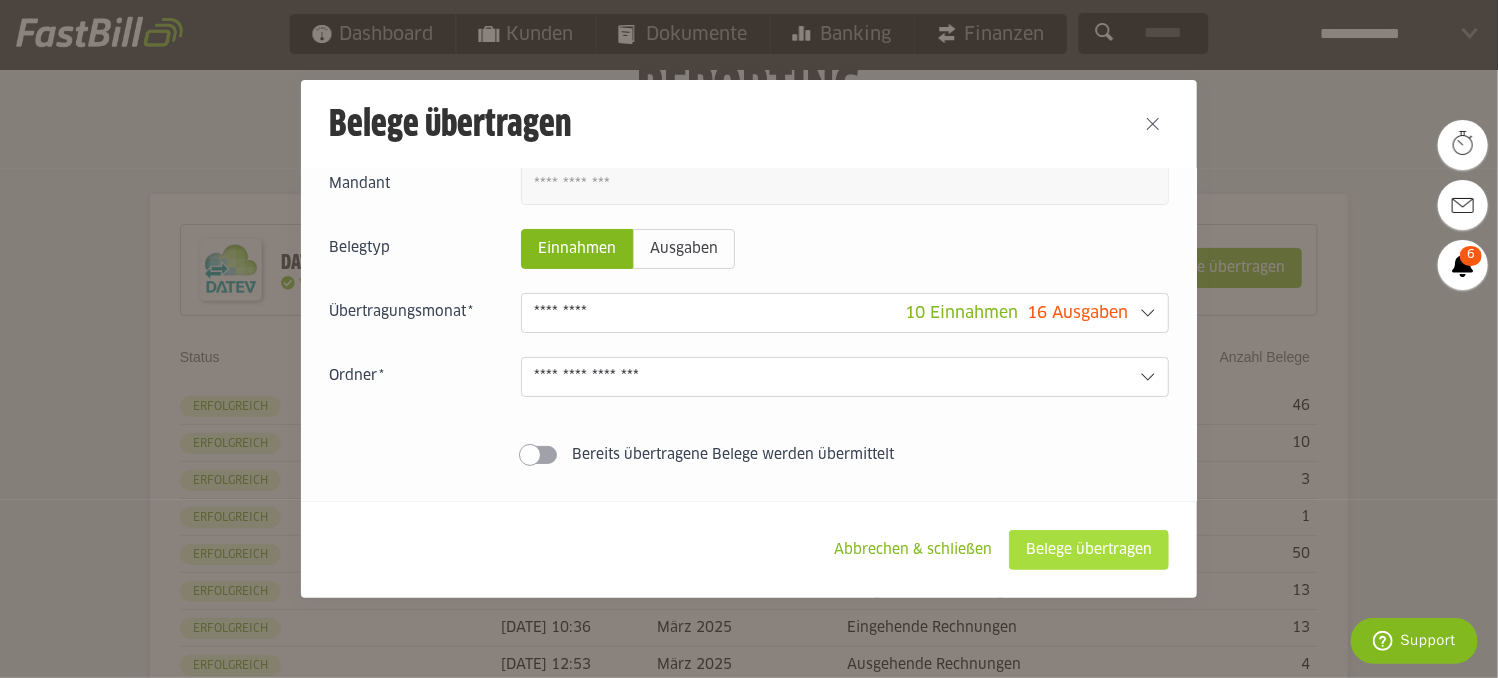 click on "Belege übertragen" at bounding box center [1089, 550] 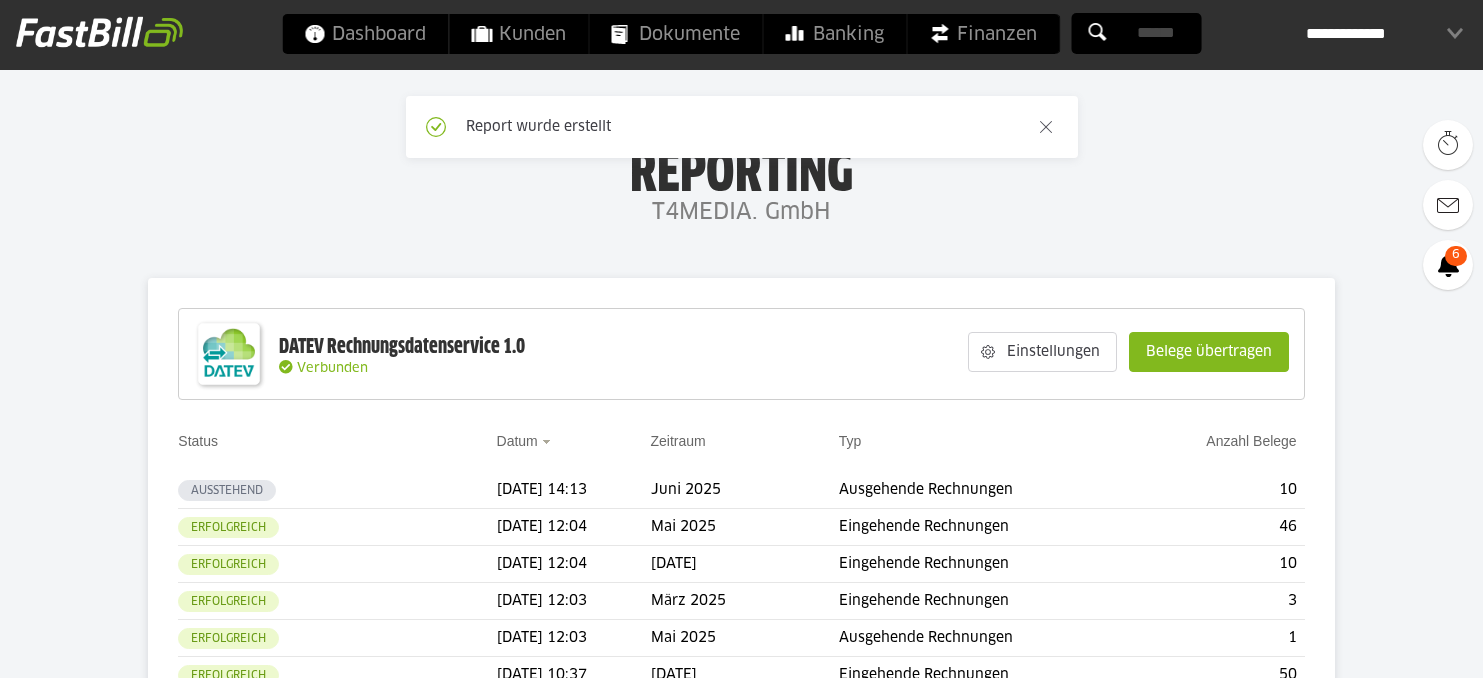 scroll, scrollTop: 0, scrollLeft: 0, axis: both 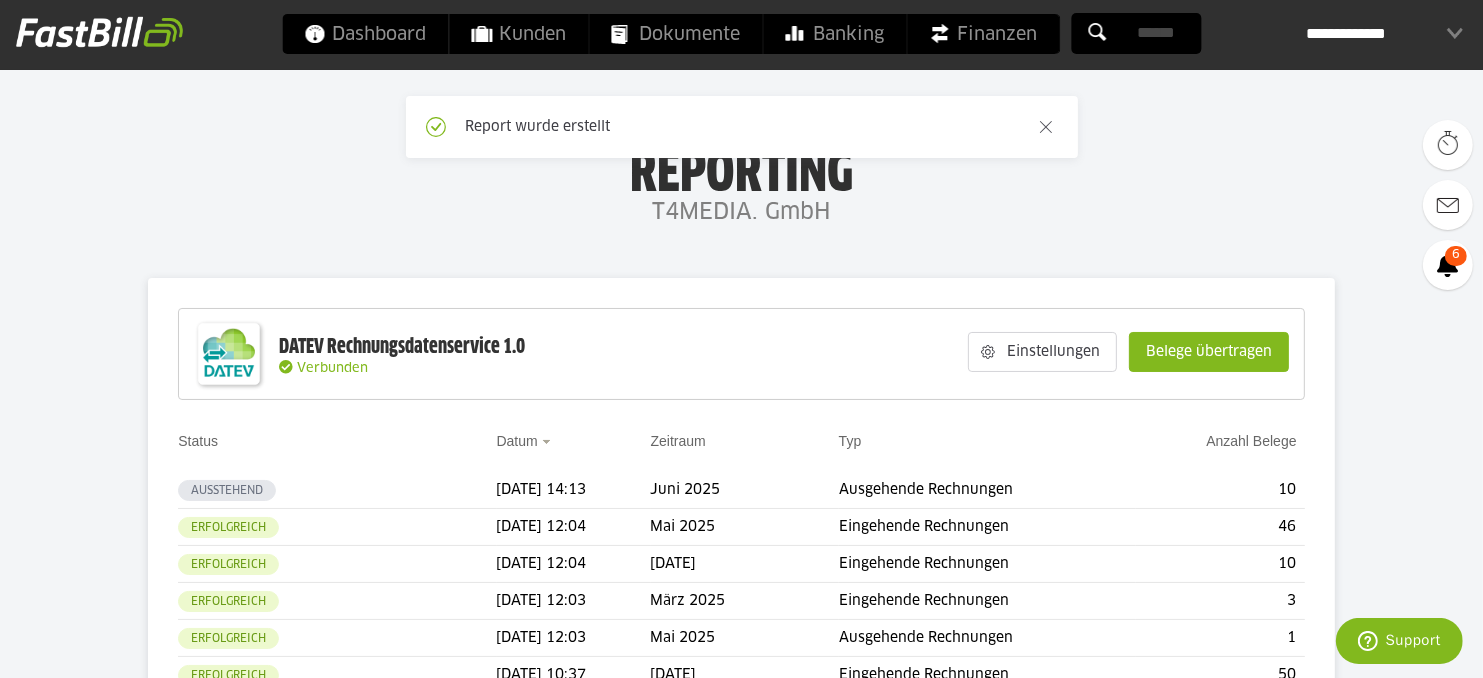 click on "Belege übertragen" at bounding box center (1209, 352) 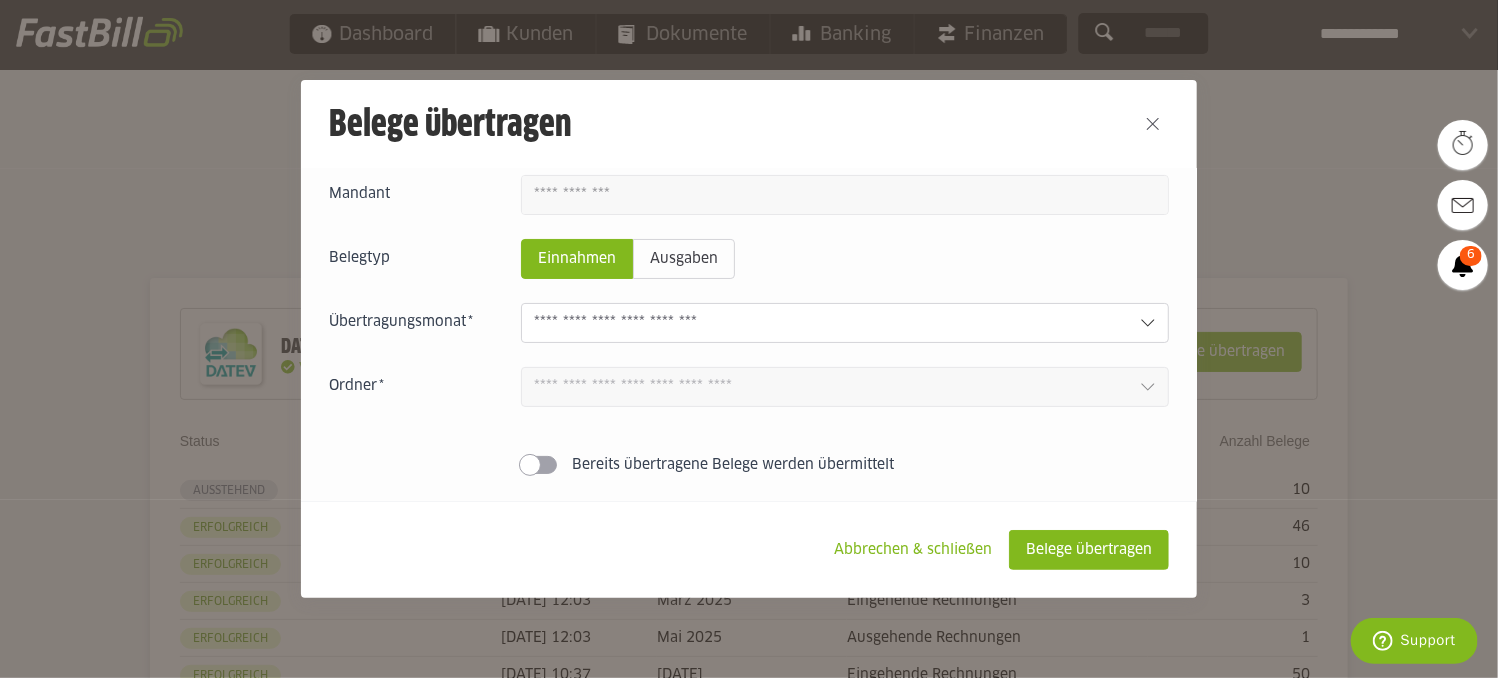 scroll, scrollTop: 129, scrollLeft: 0, axis: vertical 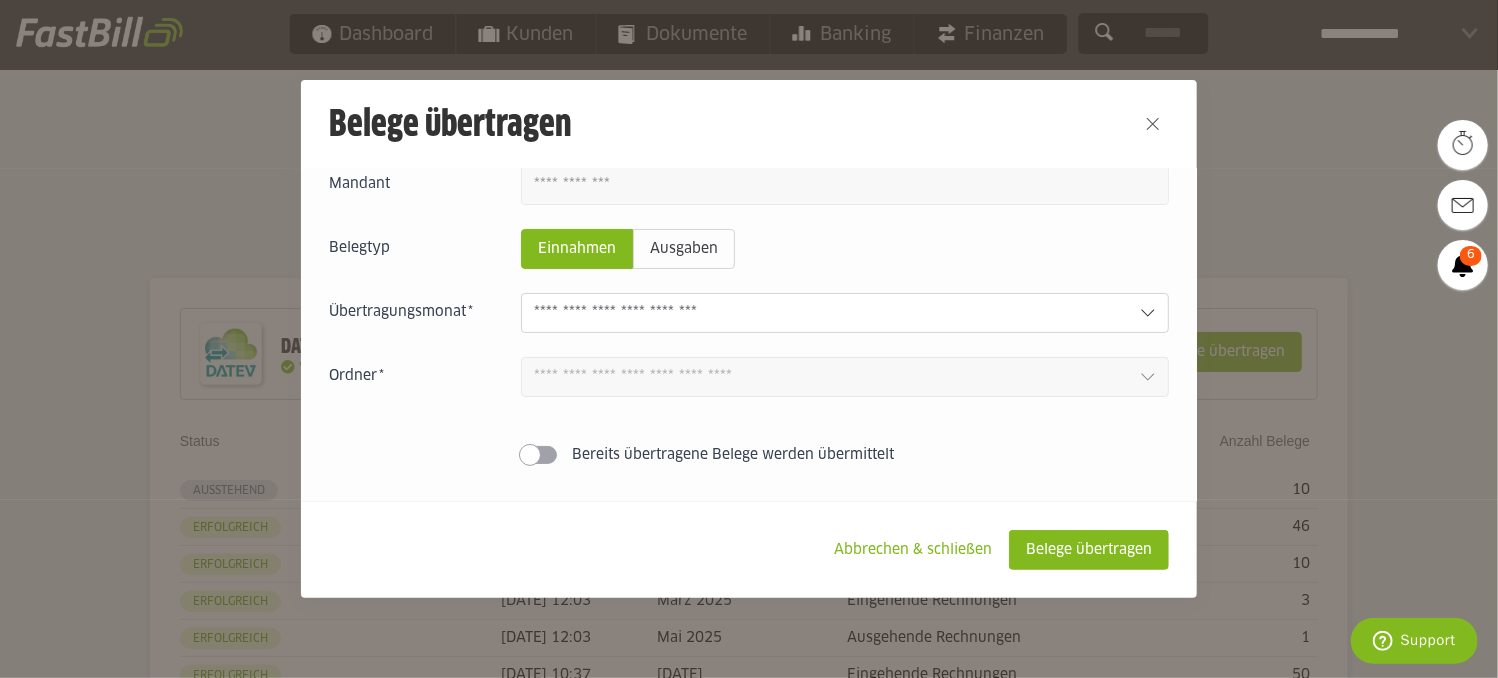 click 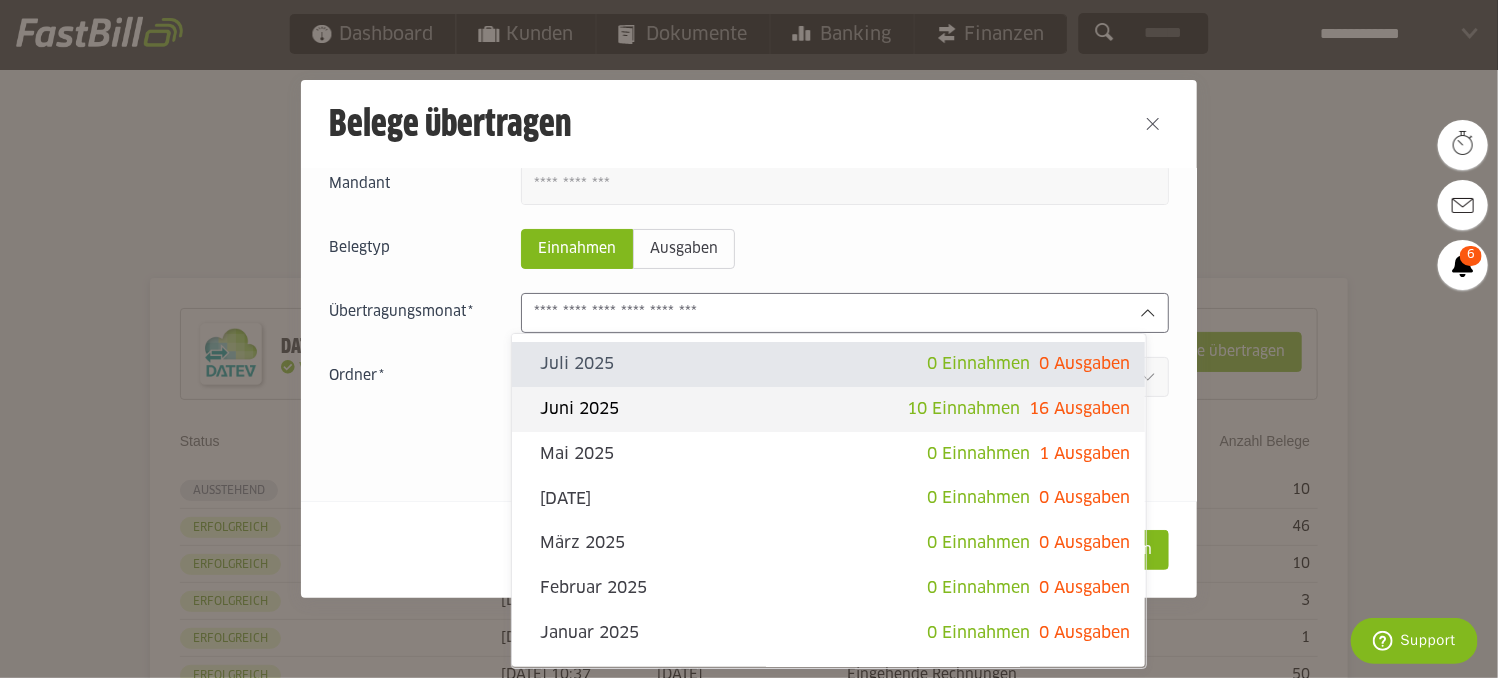 click on "Juni 2025" 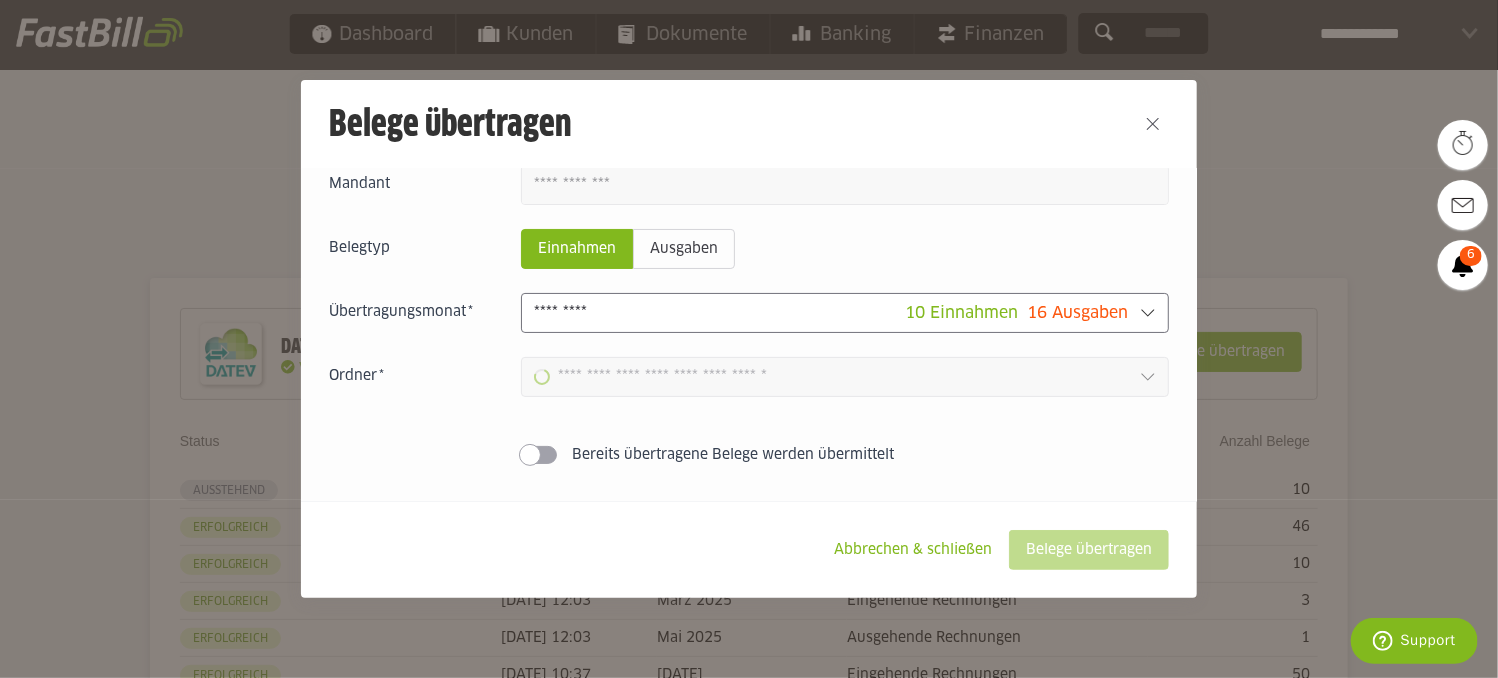 type on "**********" 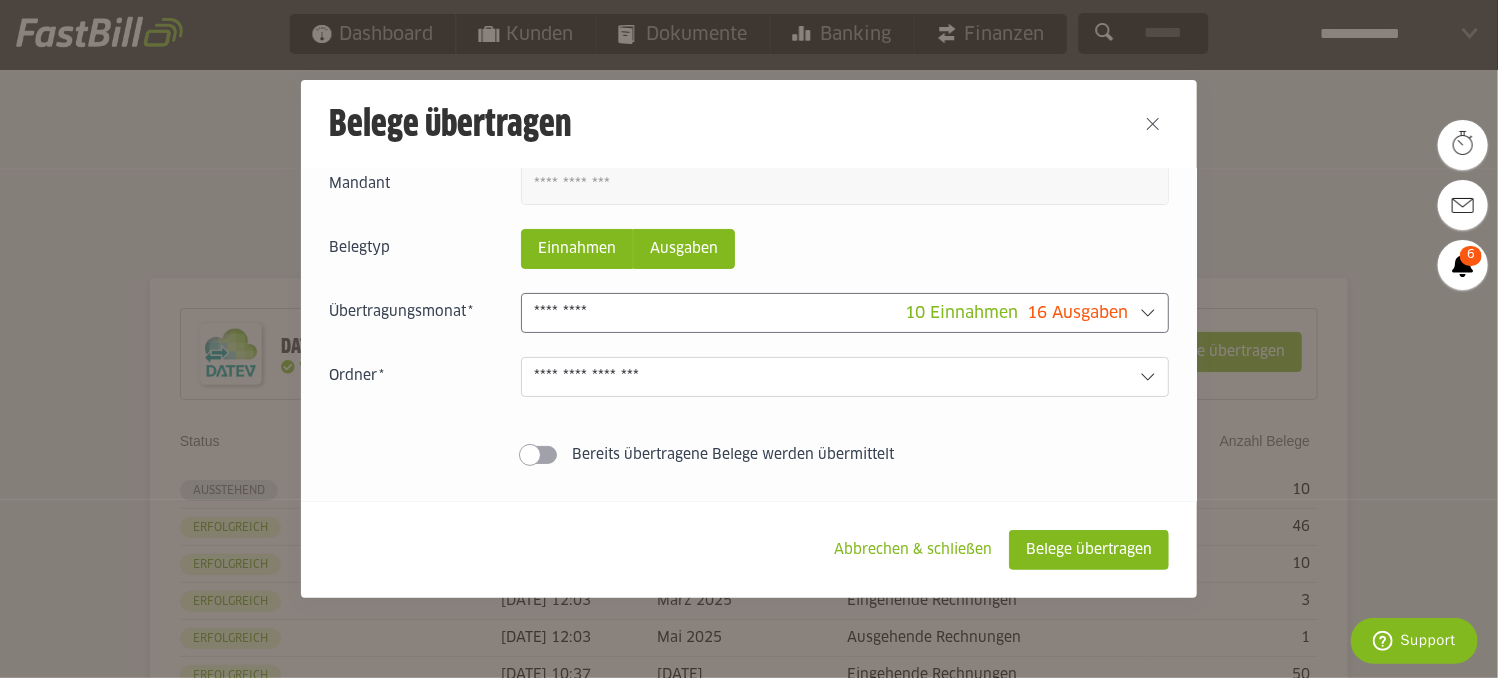 click on "Ausgaben" 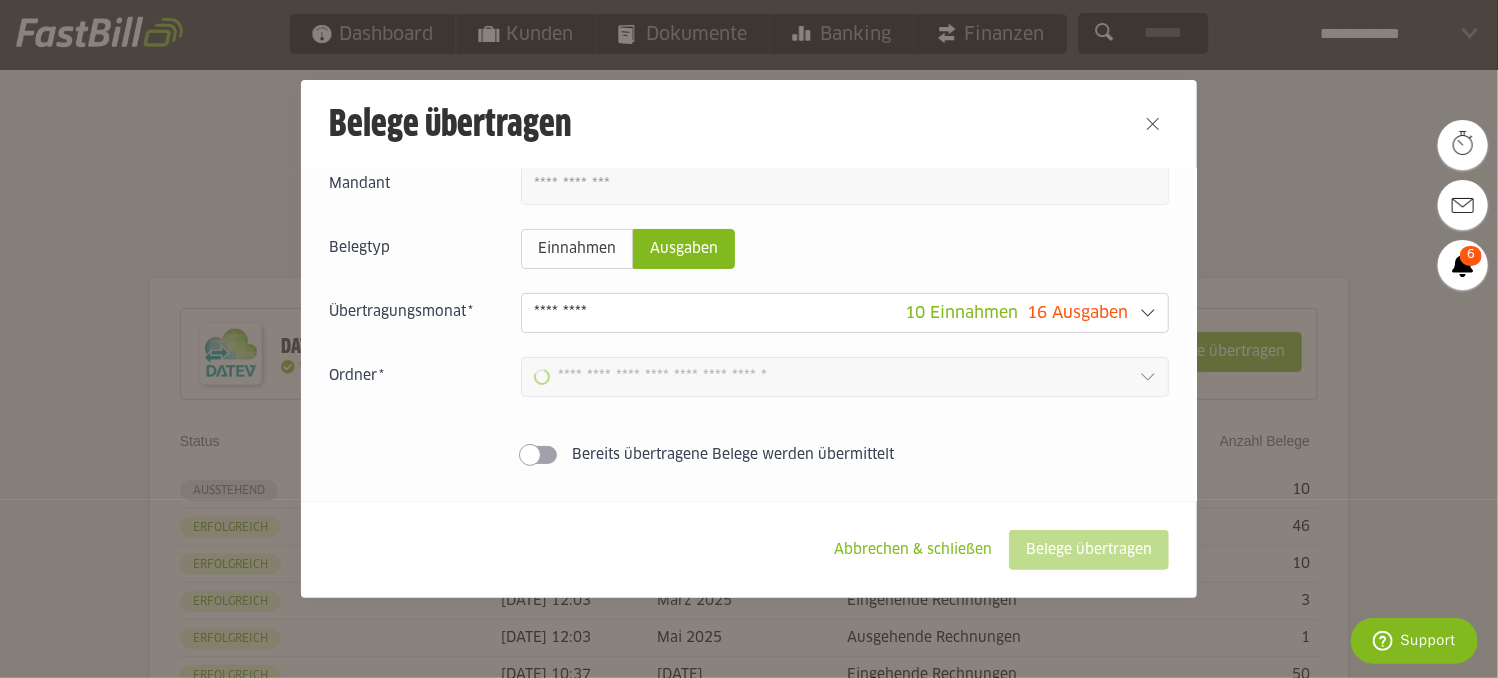 type on "**********" 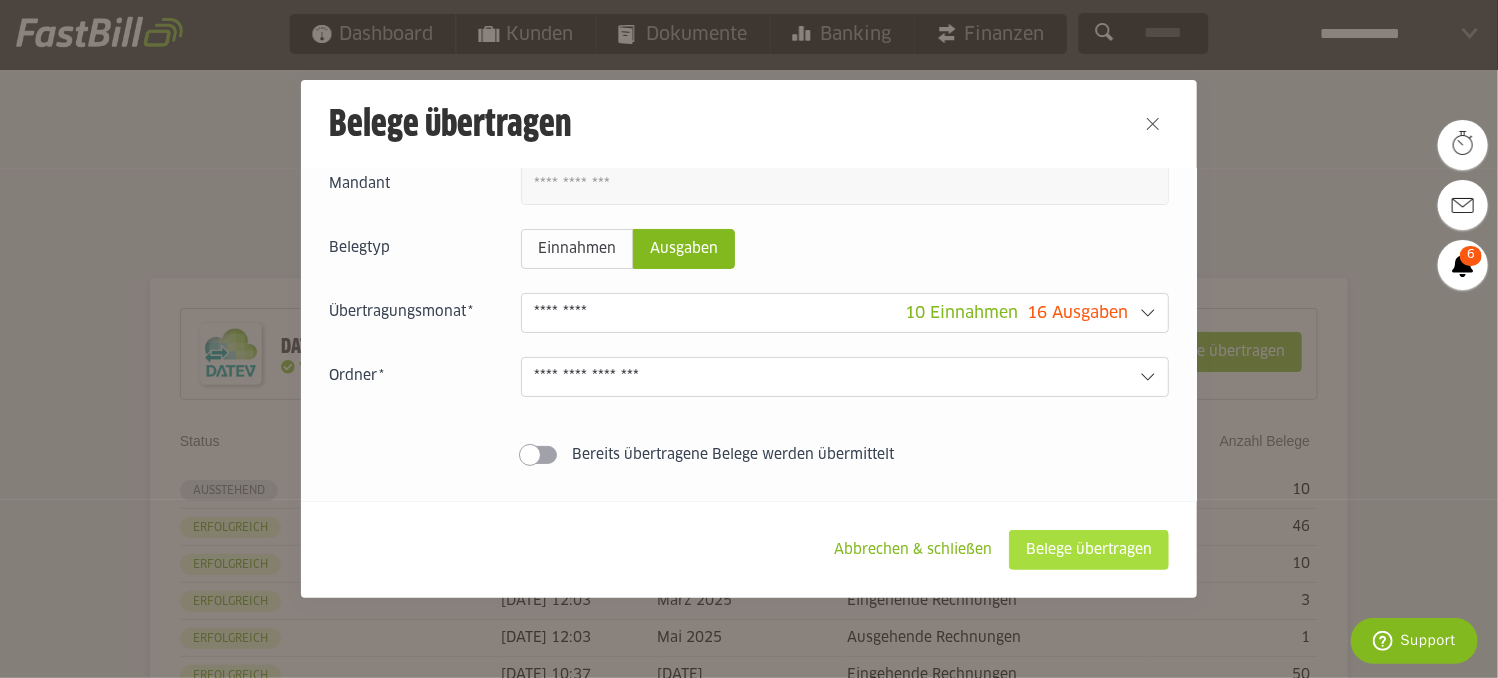 click on "Belege übertragen" at bounding box center (1089, 550) 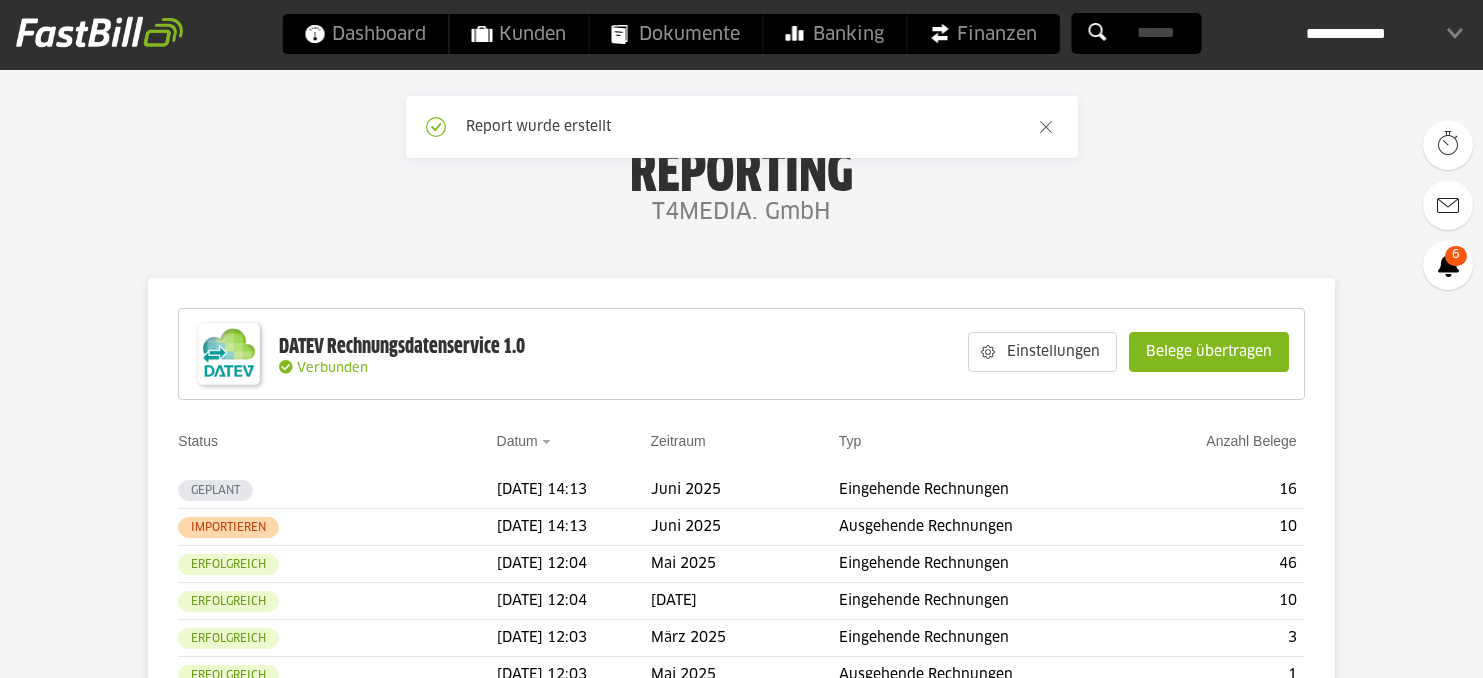 scroll, scrollTop: 0, scrollLeft: 0, axis: both 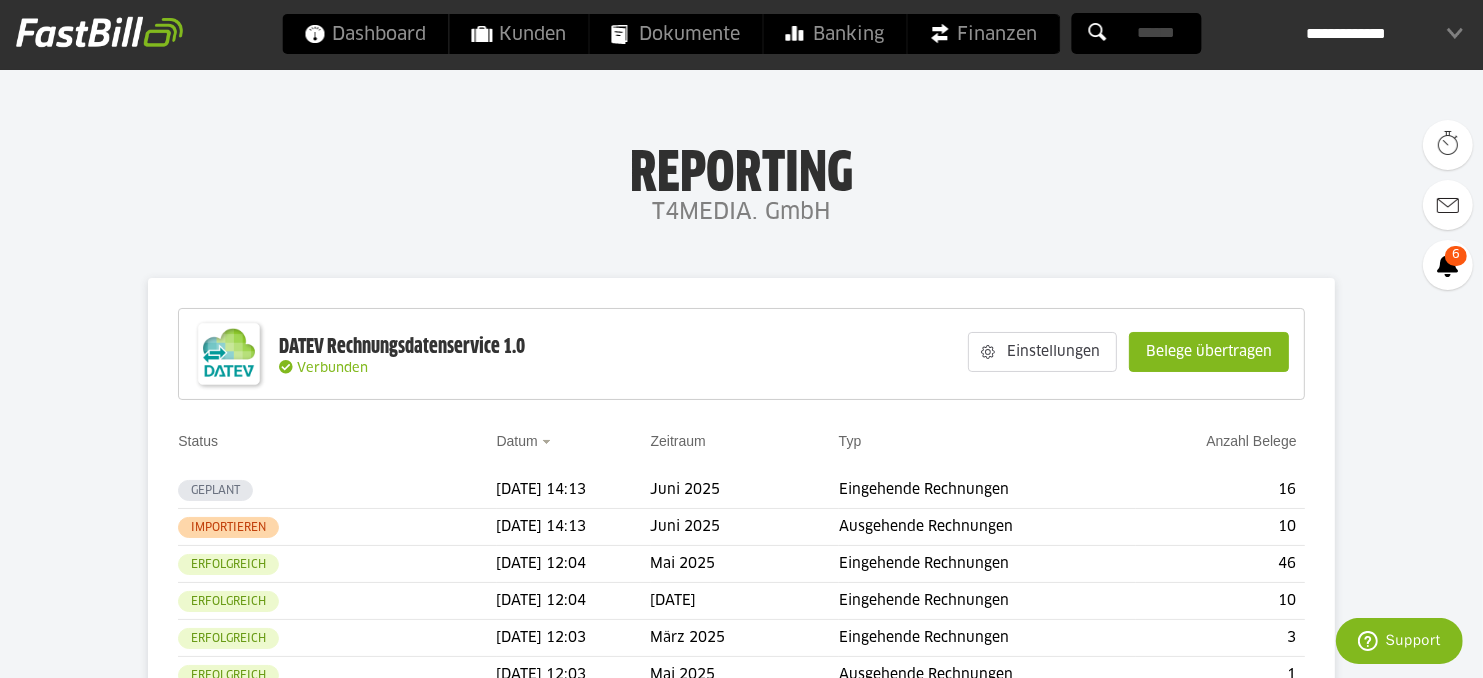 click on "Belege übertragen" at bounding box center (1209, 352) 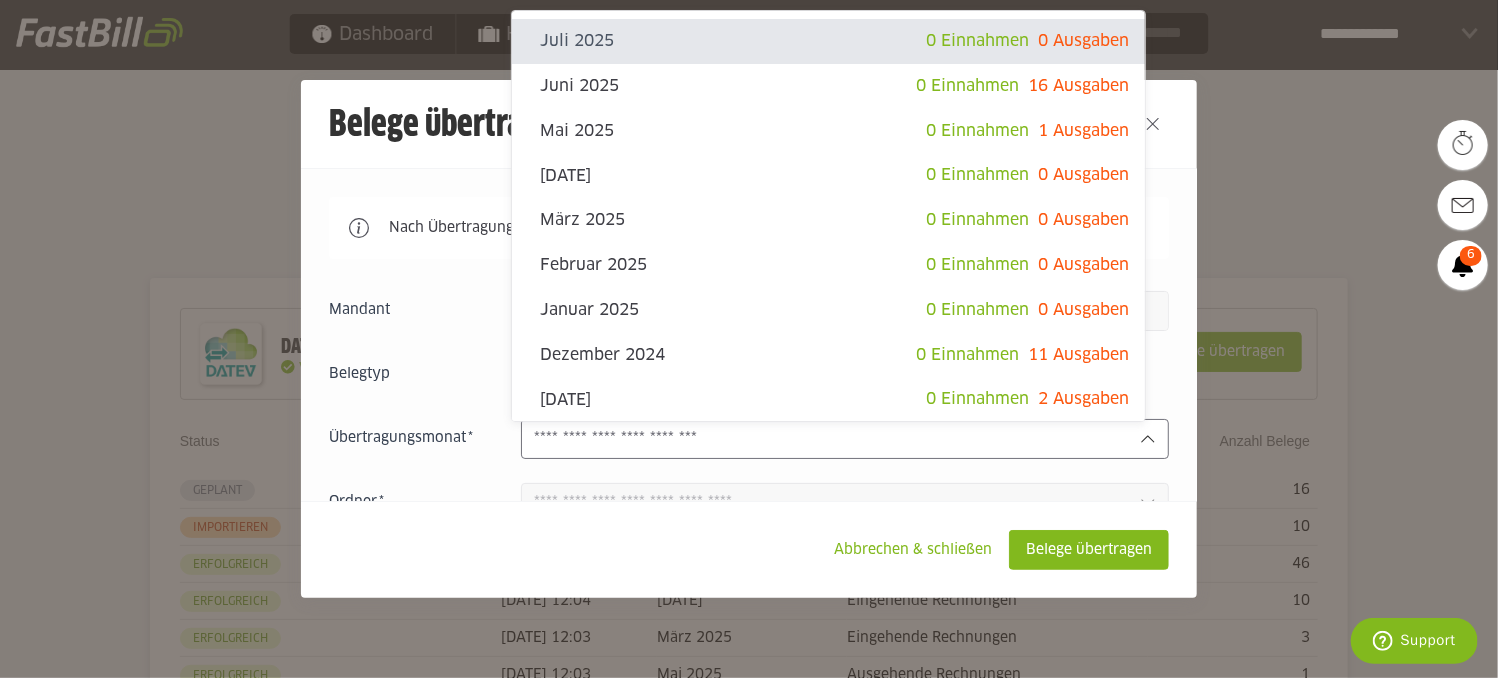 click 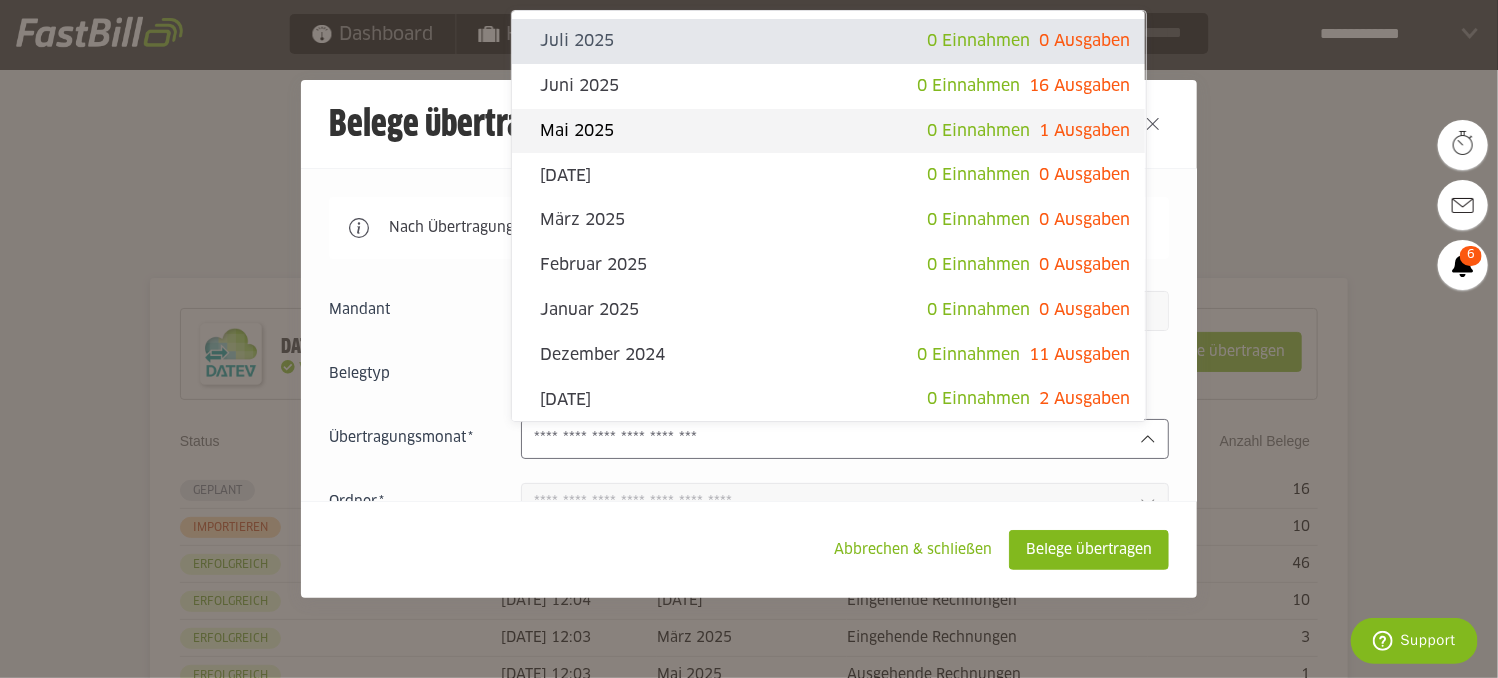 click on "0 Einnahmen" 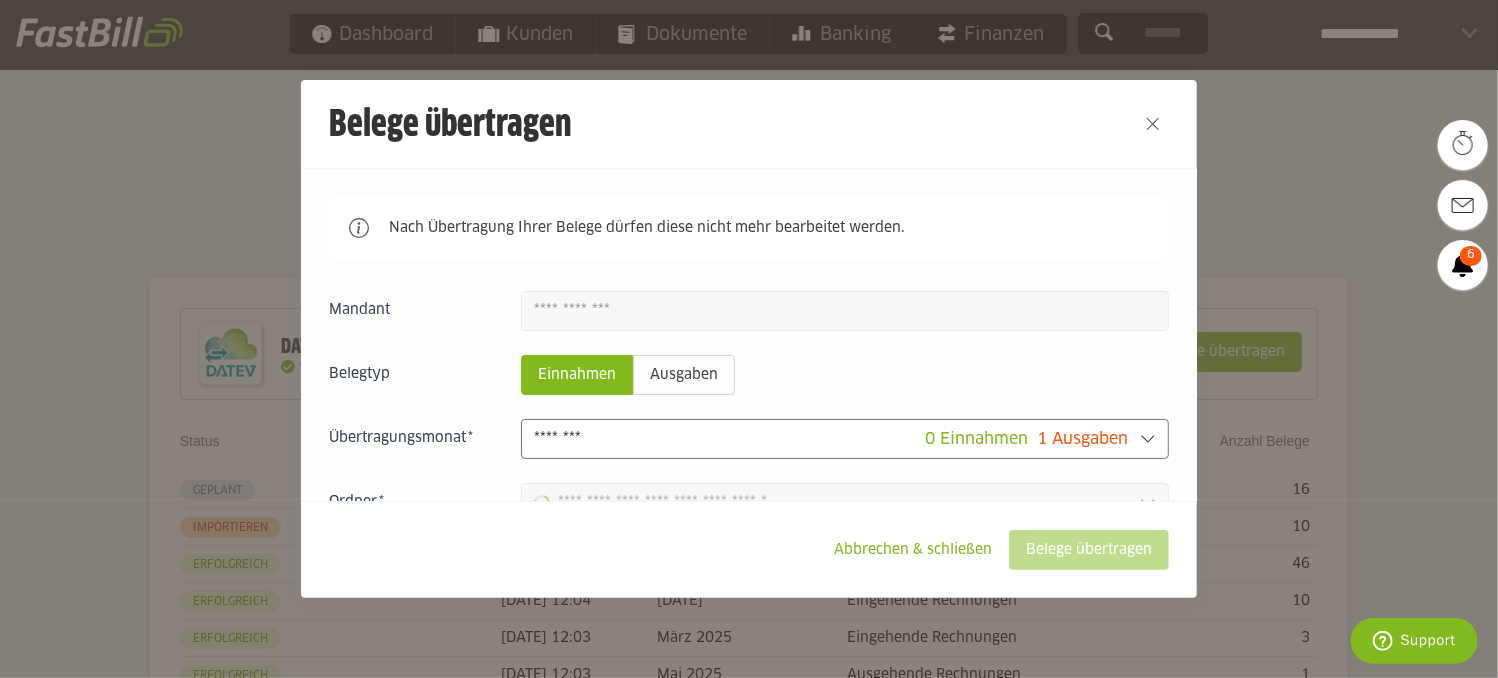 type on "**********" 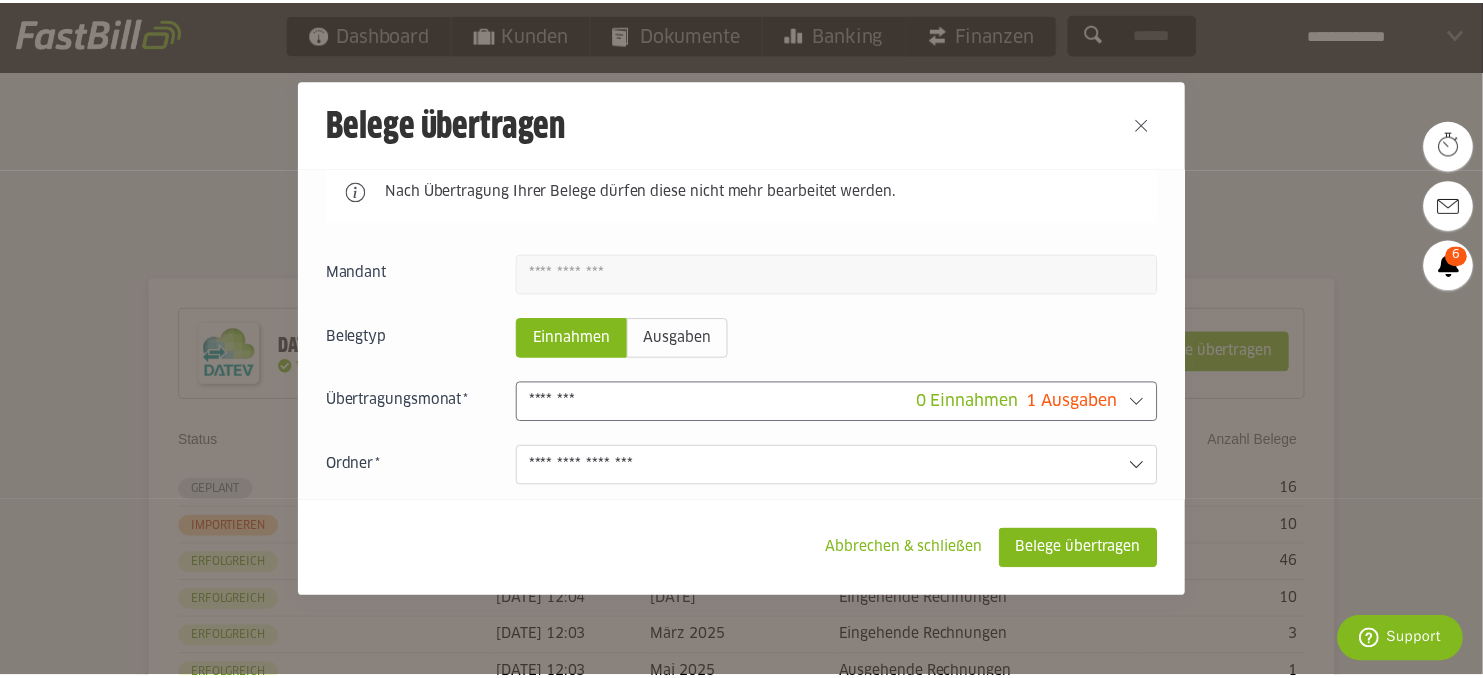 scroll, scrollTop: 79, scrollLeft: 0, axis: vertical 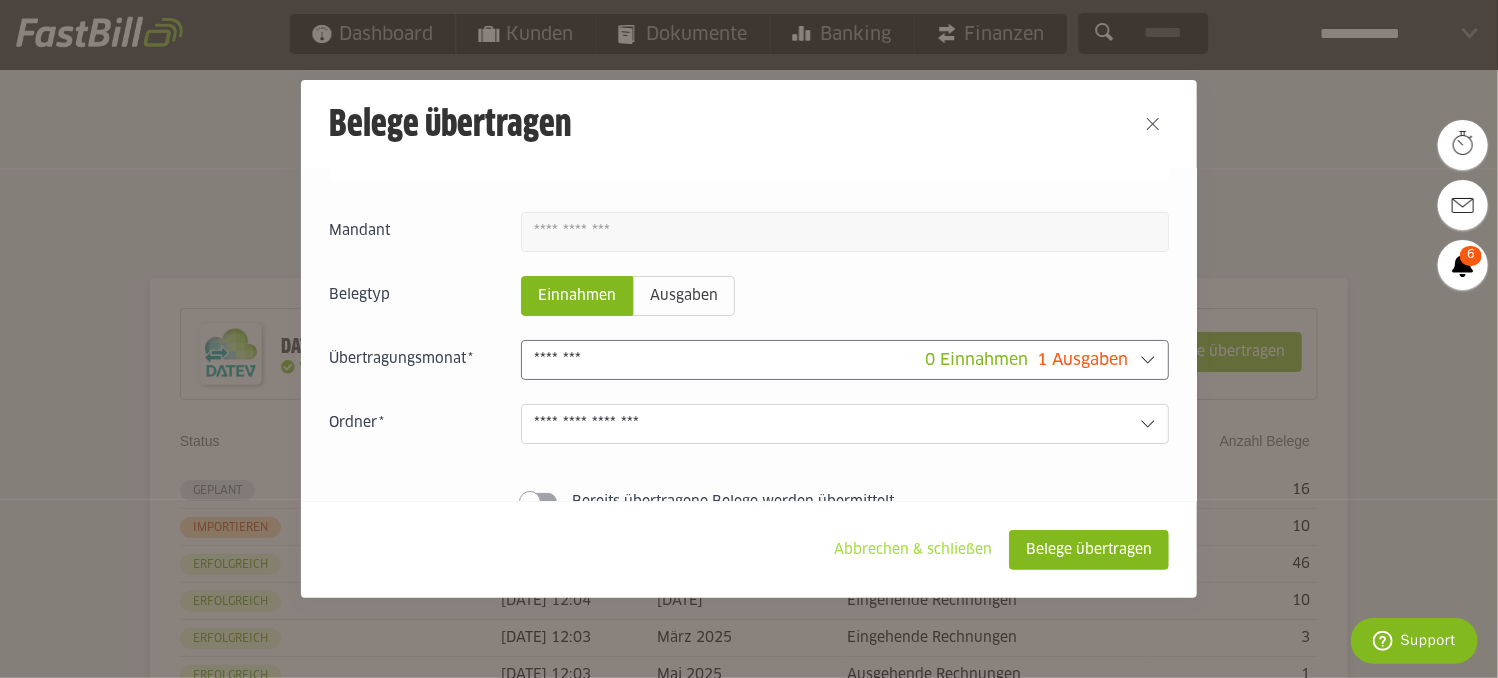 click on "Abbrechen & schließen" at bounding box center [913, 550] 